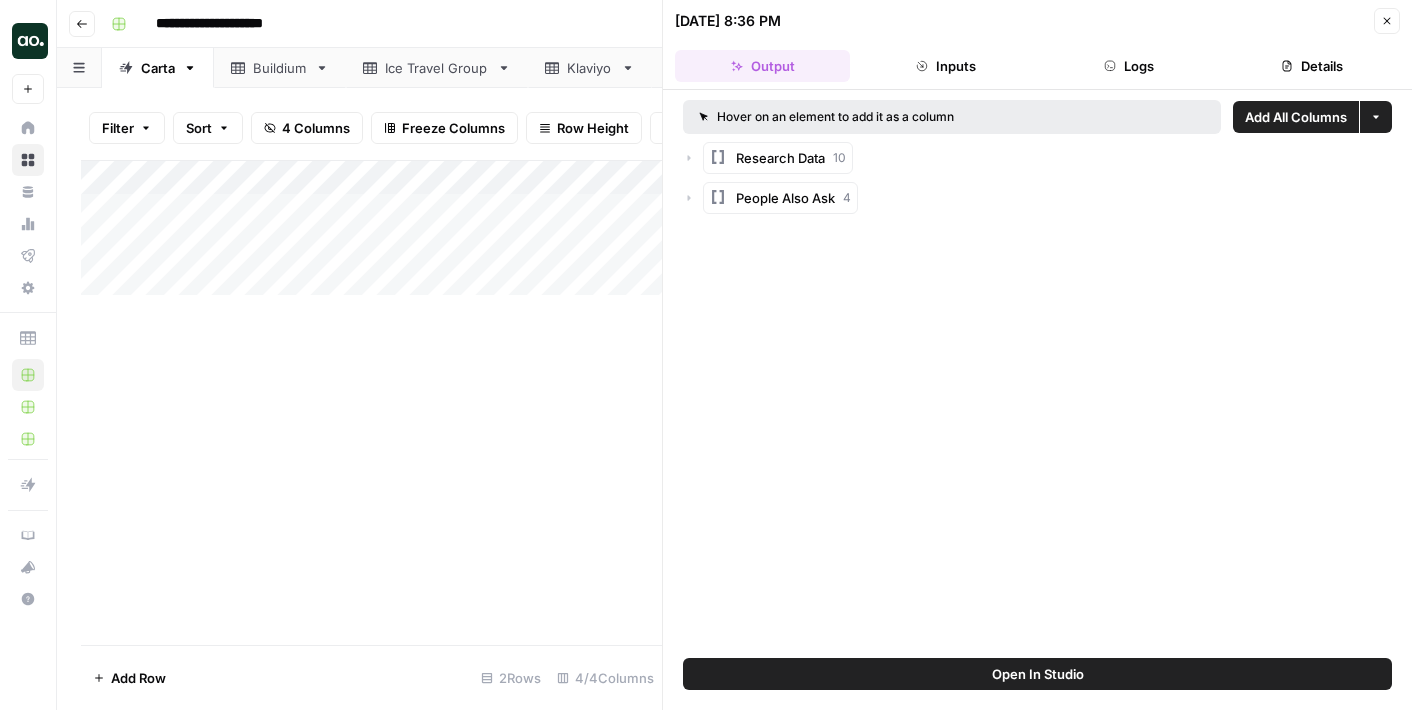 scroll, scrollTop: 0, scrollLeft: 0, axis: both 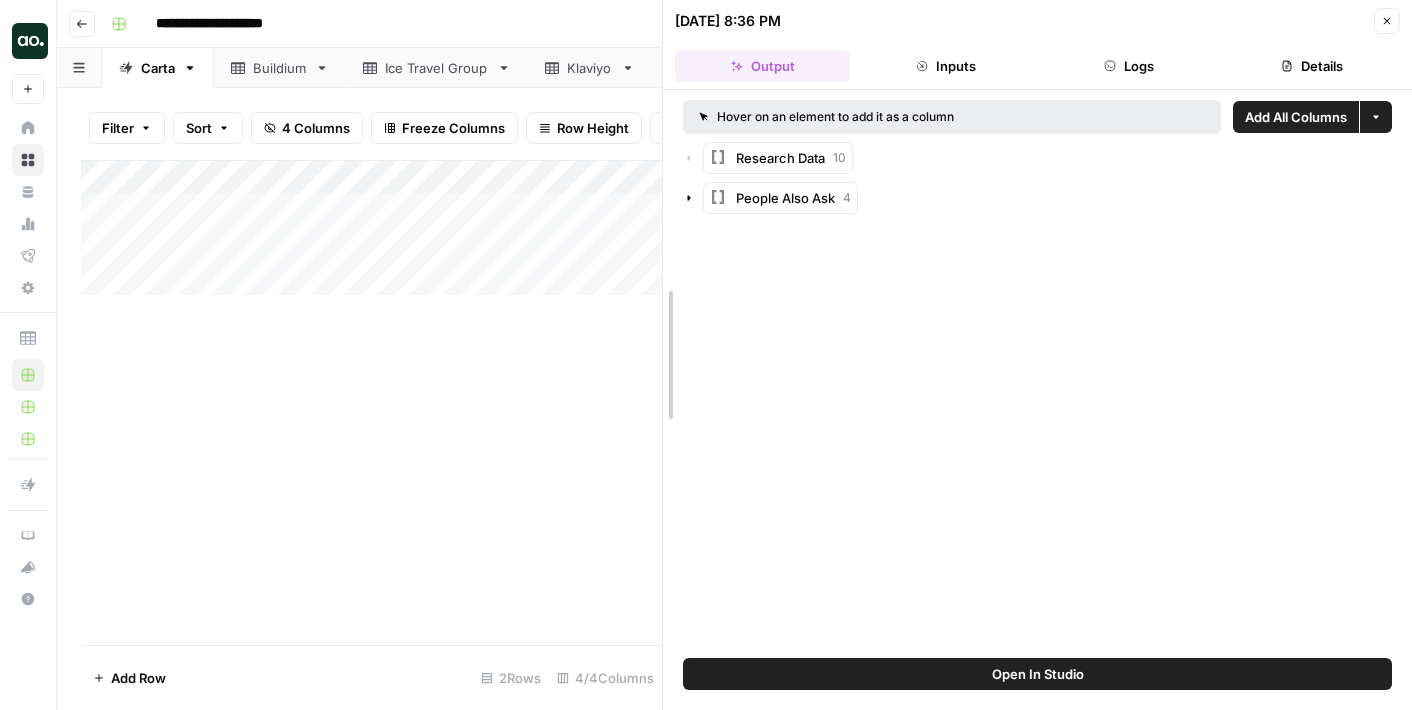 drag, startPoint x: 662, startPoint y: 193, endPoint x: 779, endPoint y: 198, distance: 117.10679 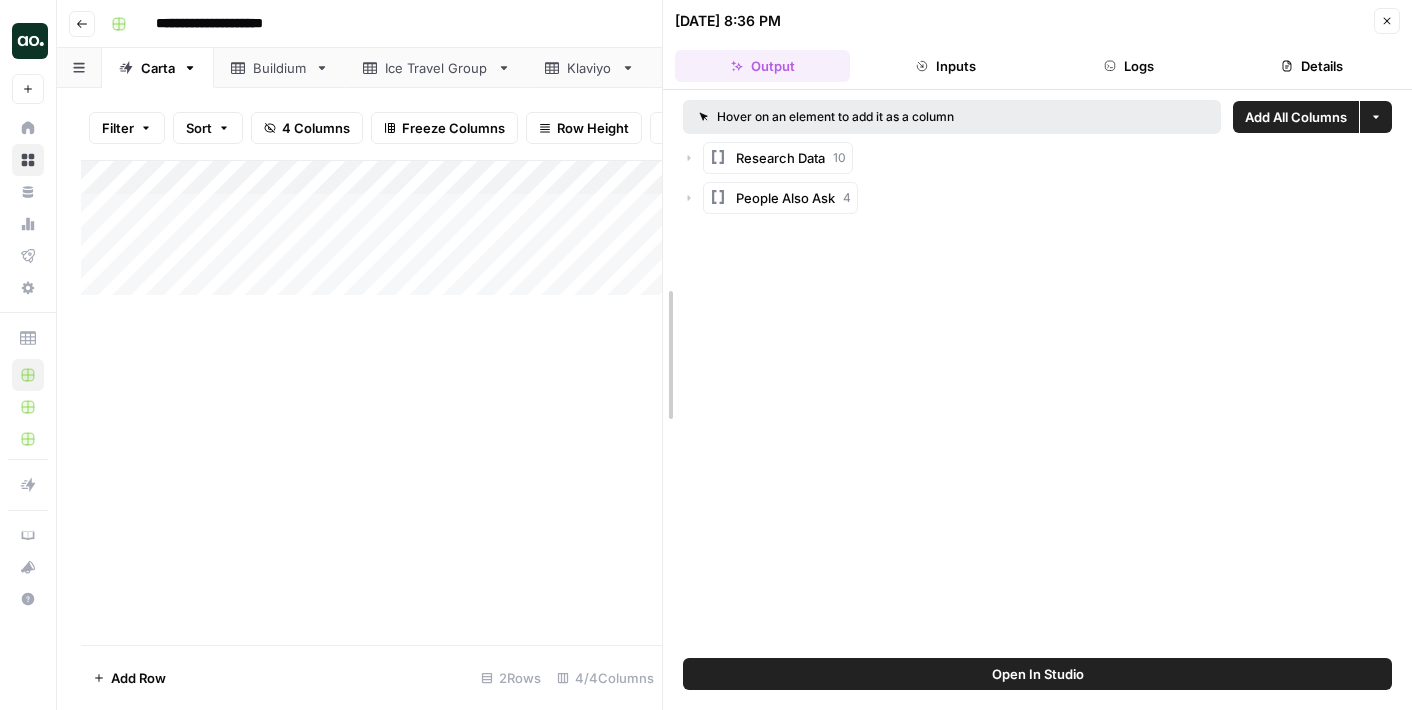 drag, startPoint x: 663, startPoint y: 236, endPoint x: 794, endPoint y: 235, distance: 131.00381 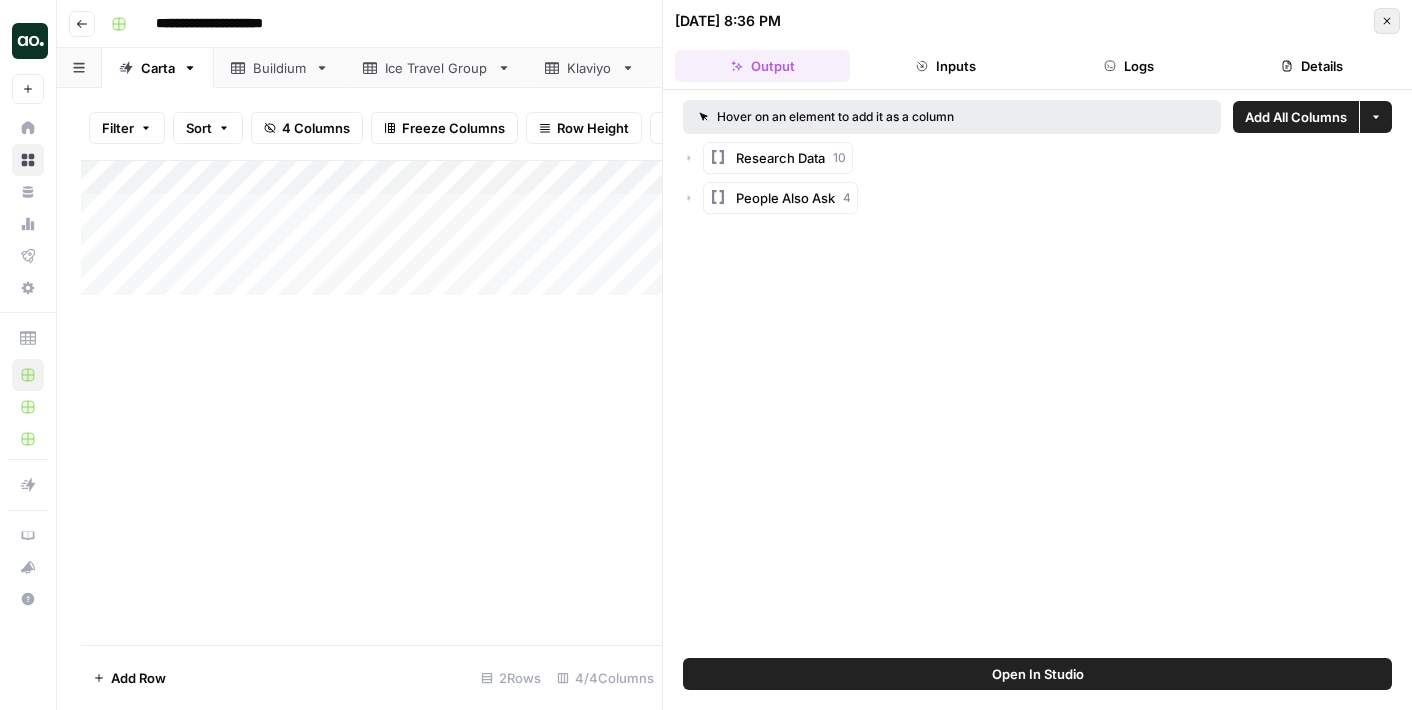 click on "Close" at bounding box center [1387, 21] 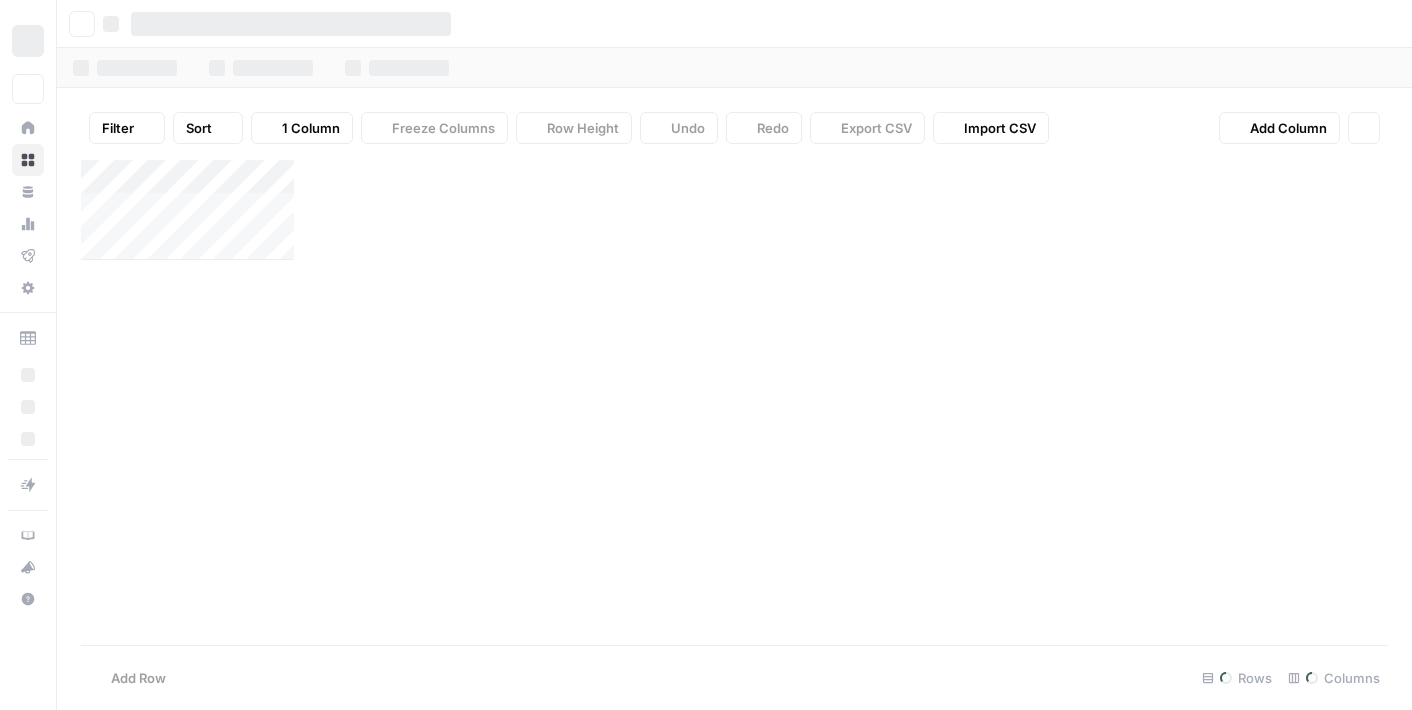 scroll, scrollTop: 0, scrollLeft: 0, axis: both 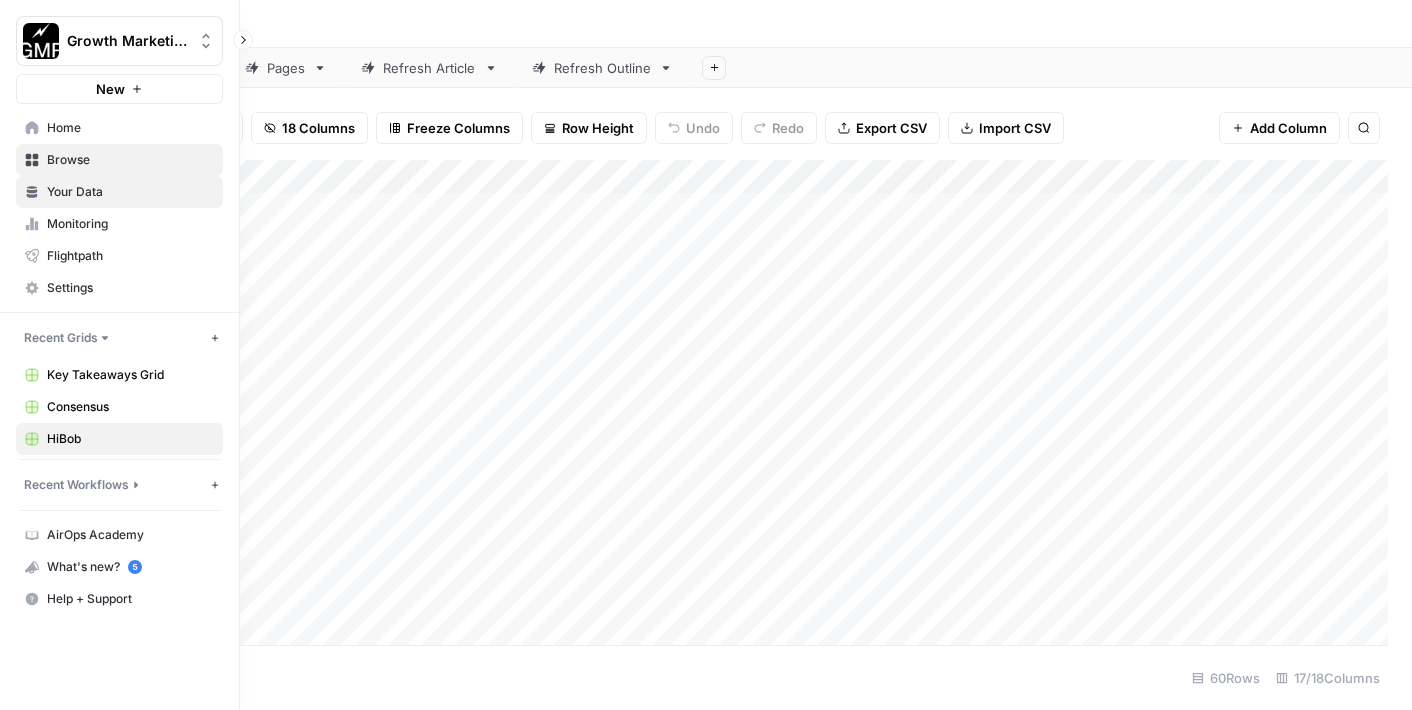 click on "Your Data" at bounding box center [130, 192] 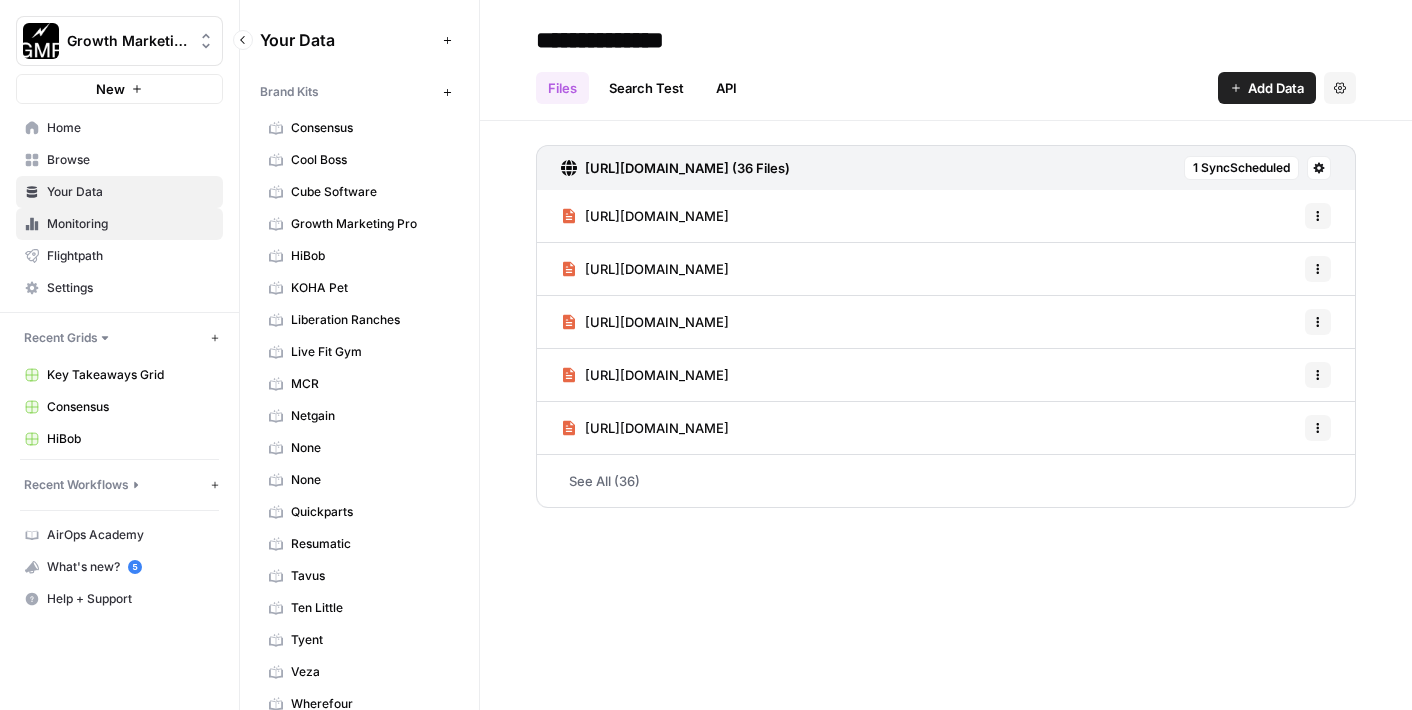 click on "Monitoring" at bounding box center [130, 224] 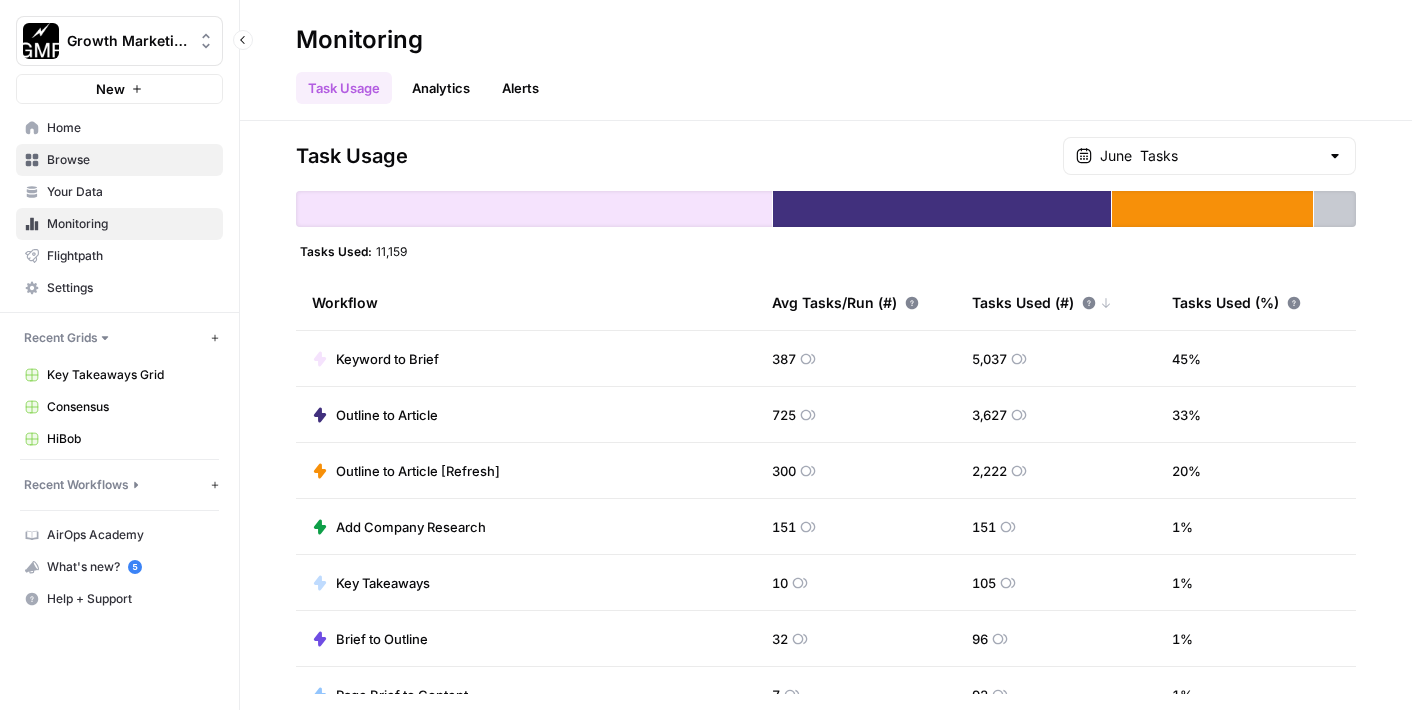click on "Browse" at bounding box center [130, 160] 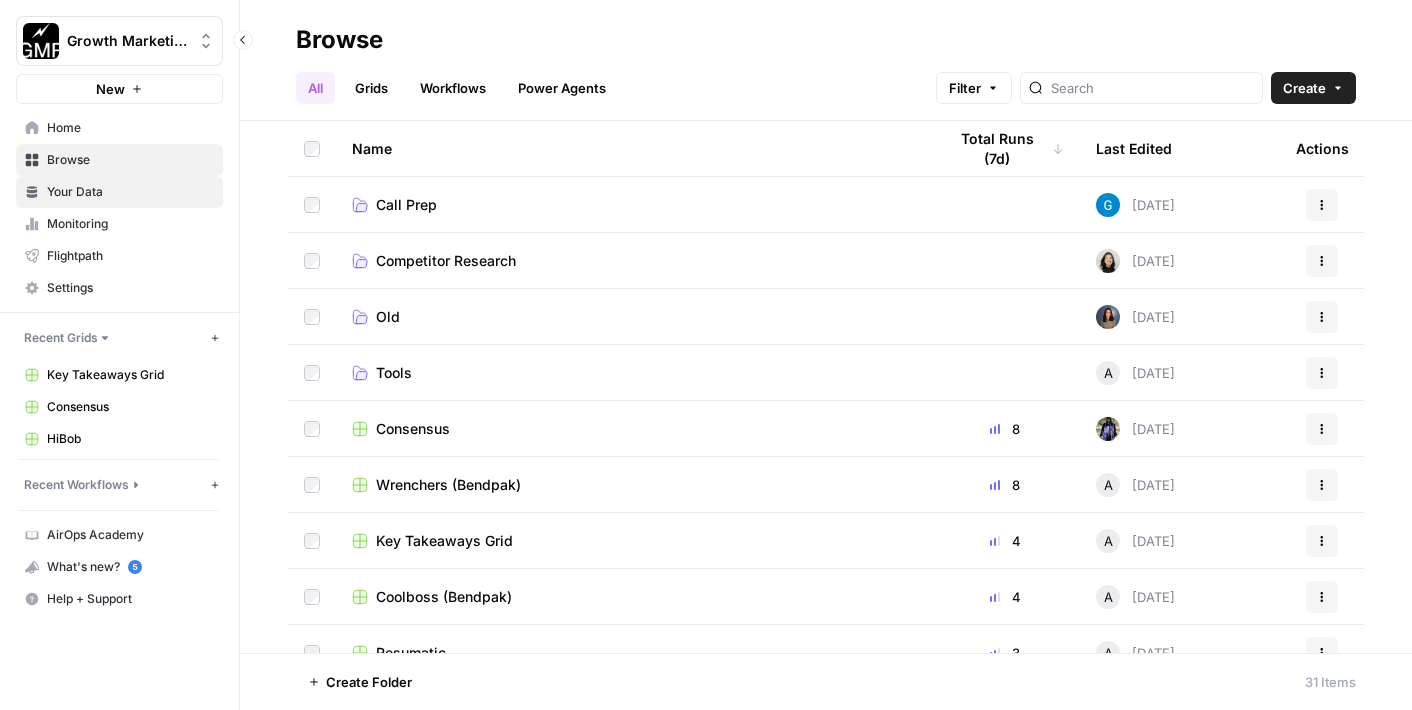 click on "Your Data" at bounding box center (130, 192) 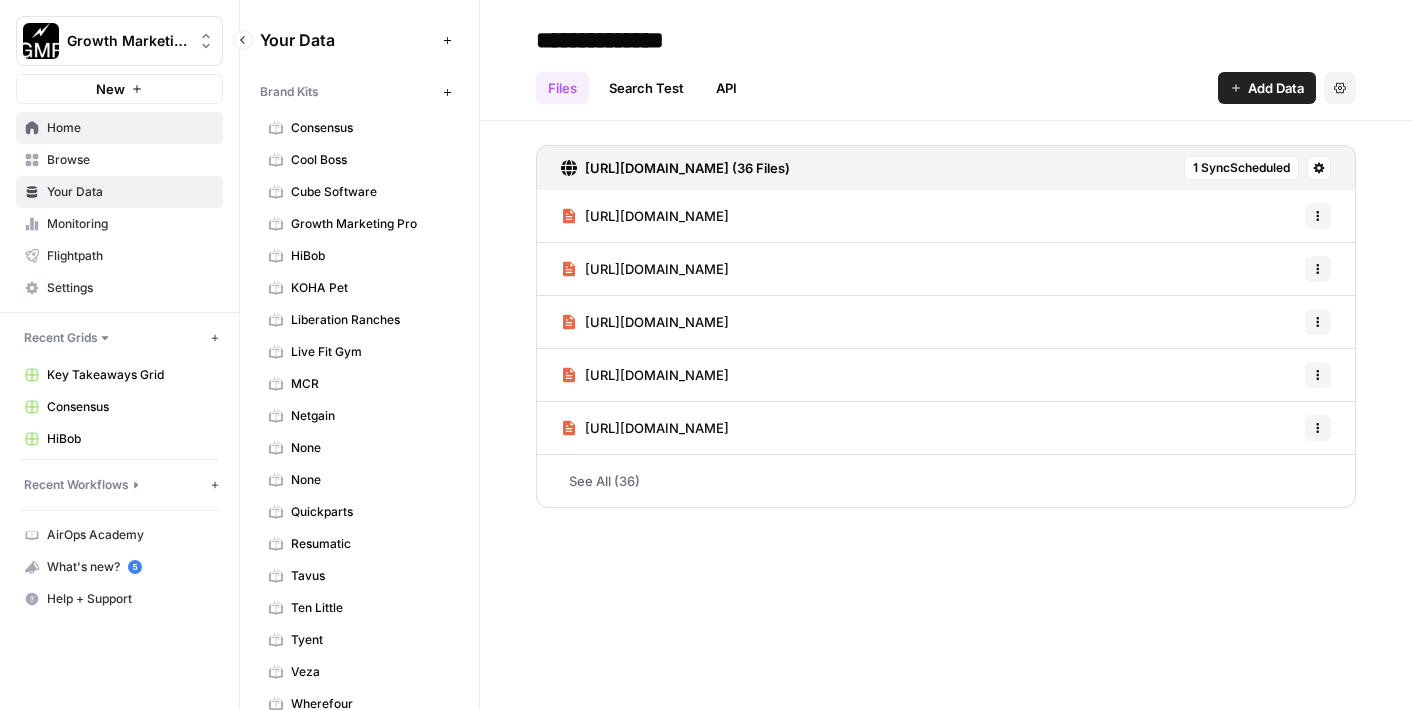 click on "Home" at bounding box center [119, 128] 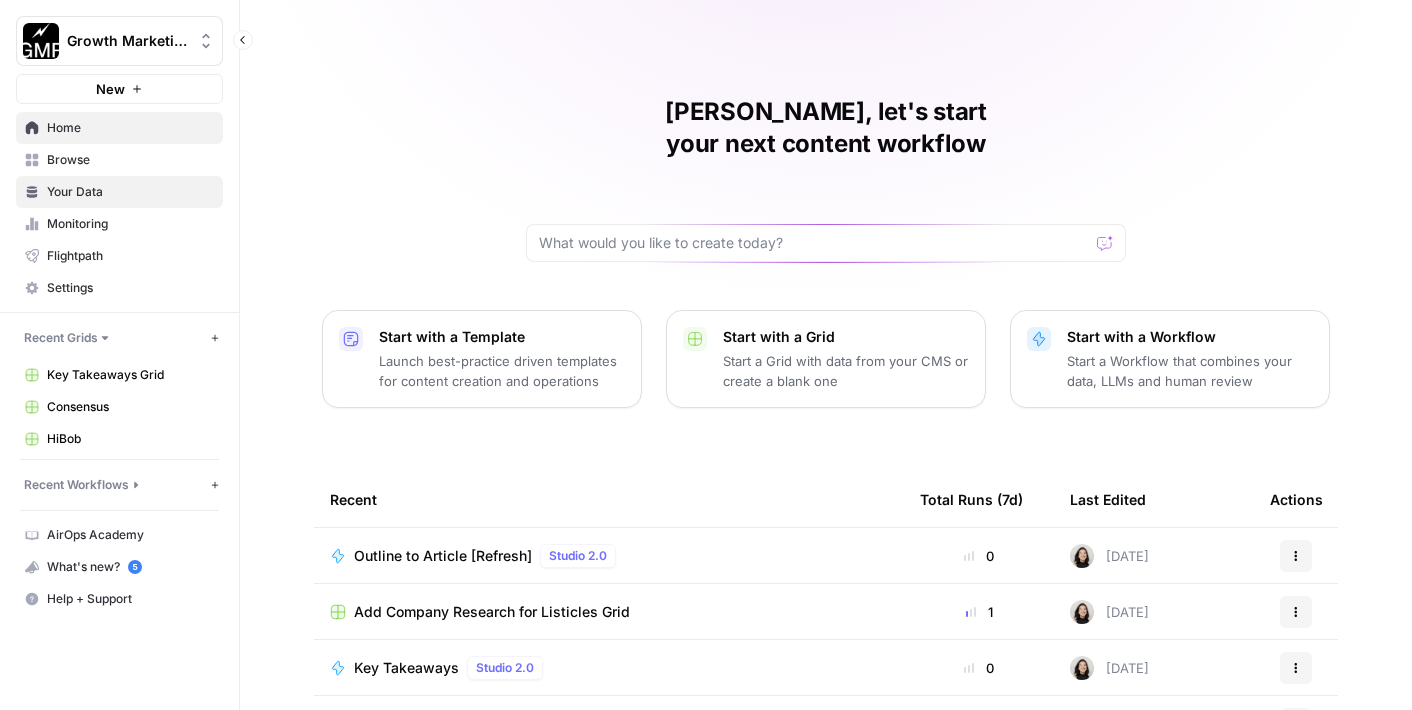 click on "Your Data" at bounding box center (119, 192) 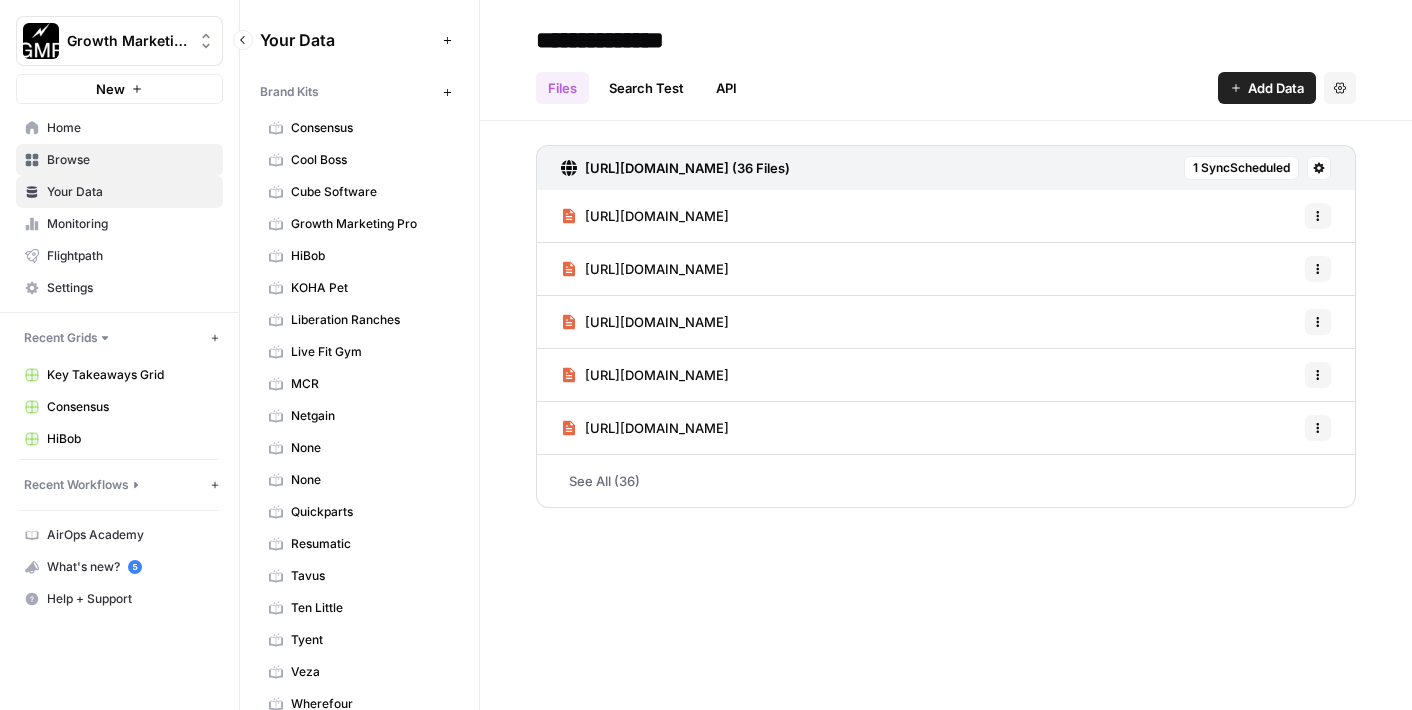 click on "Browse" at bounding box center [130, 160] 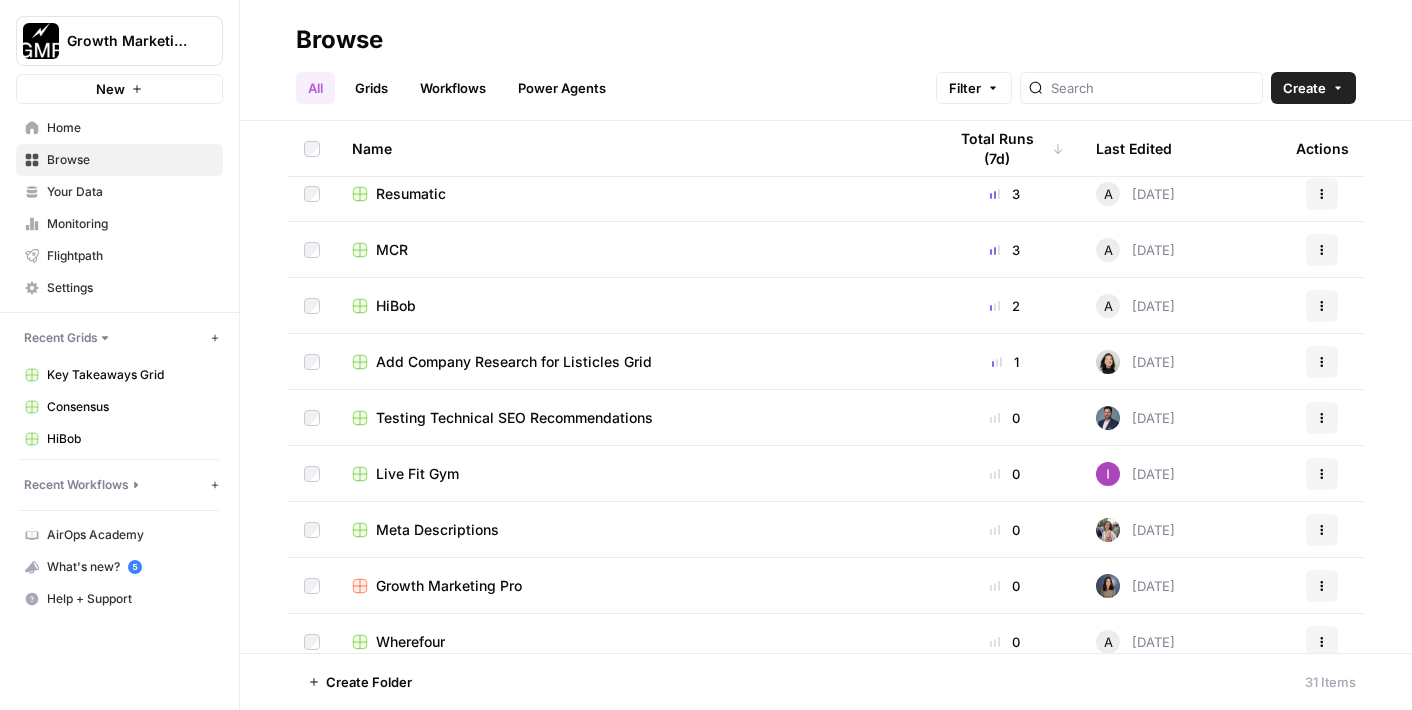 scroll, scrollTop: 458, scrollLeft: 0, axis: vertical 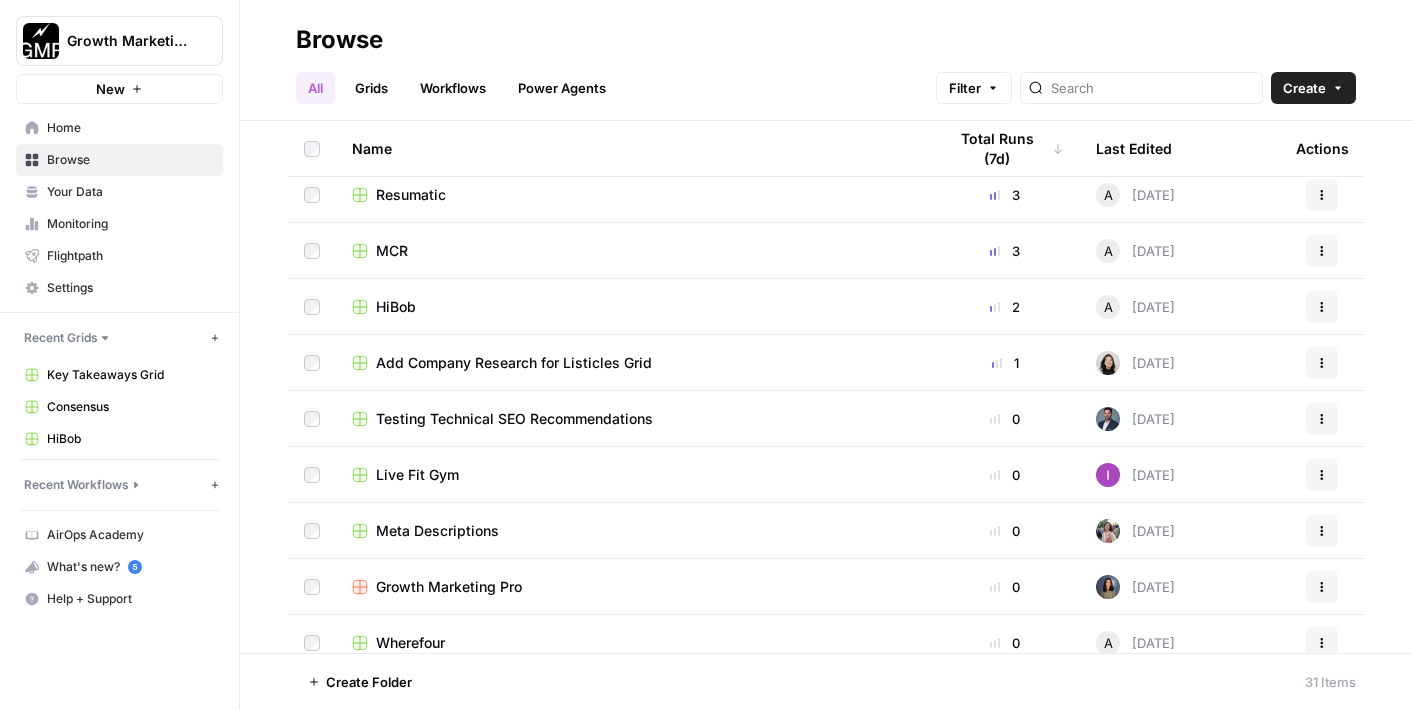 click on "Add Company Research for Listicles Grid" at bounding box center (514, 363) 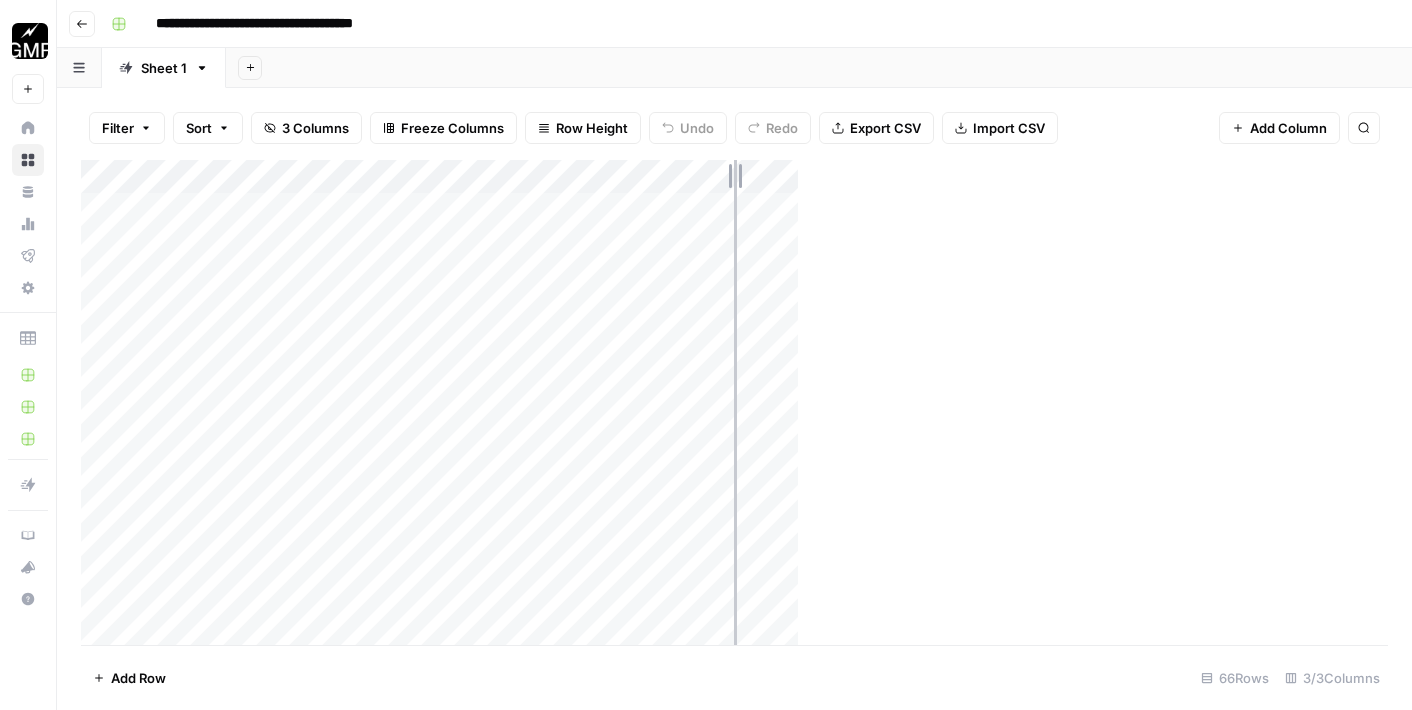 drag, startPoint x: 436, startPoint y: 178, endPoint x: 734, endPoint y: 178, distance: 298 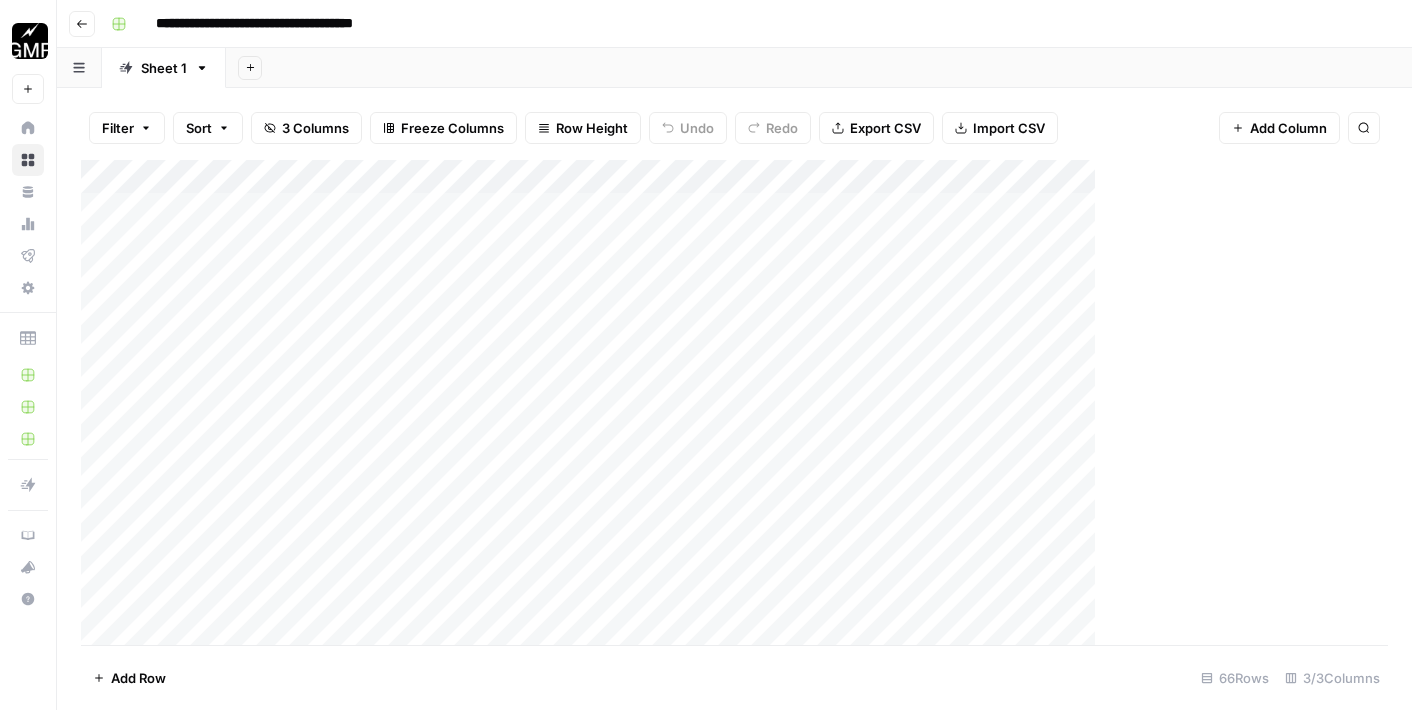 drag, startPoint x: 395, startPoint y: 410, endPoint x: 394, endPoint y: 196, distance: 214.00233 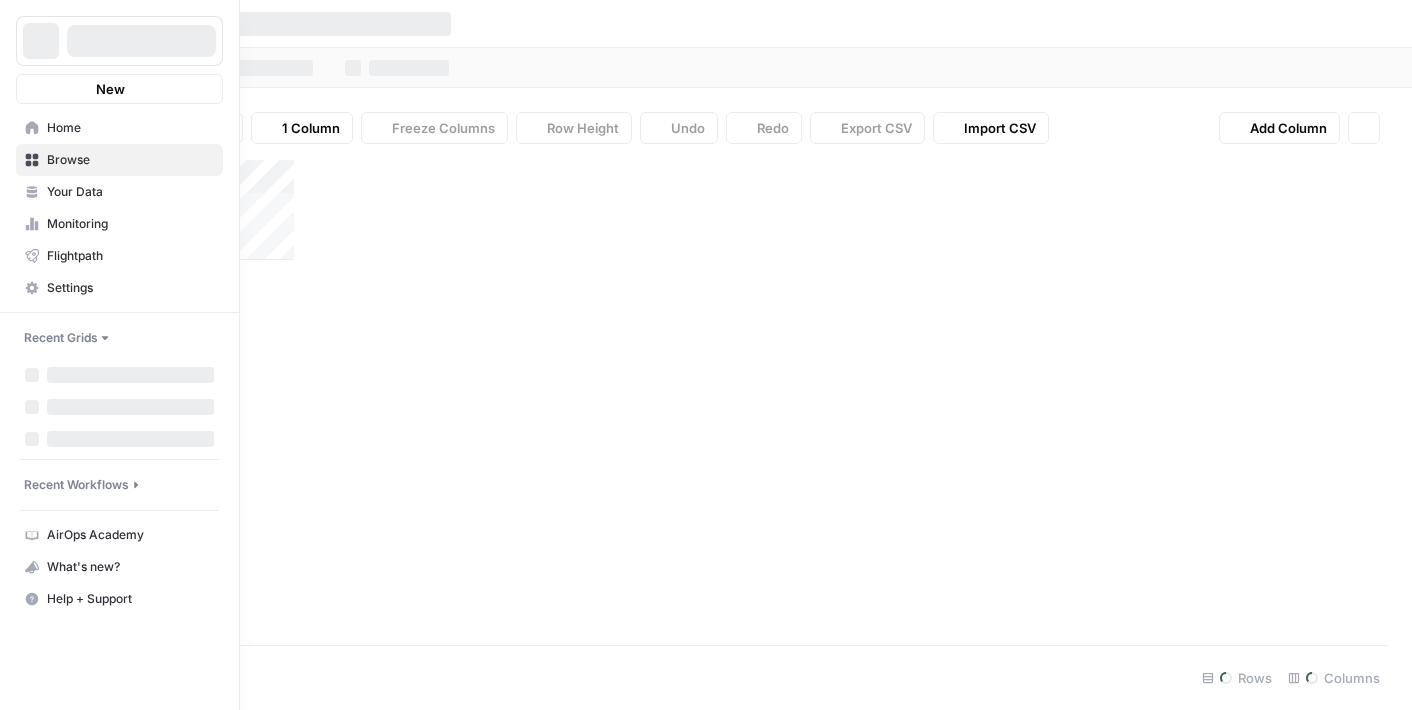 scroll, scrollTop: 0, scrollLeft: 0, axis: both 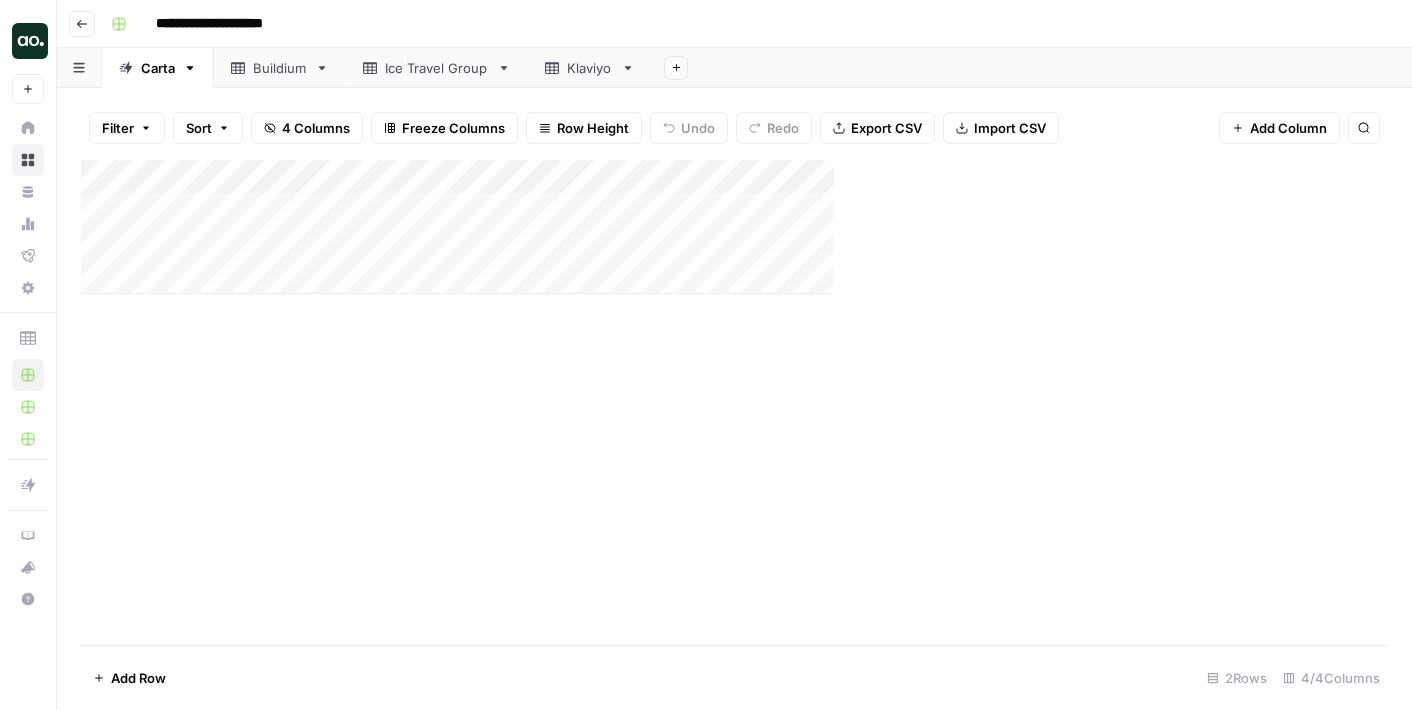 click on "Buildium" at bounding box center [280, 68] 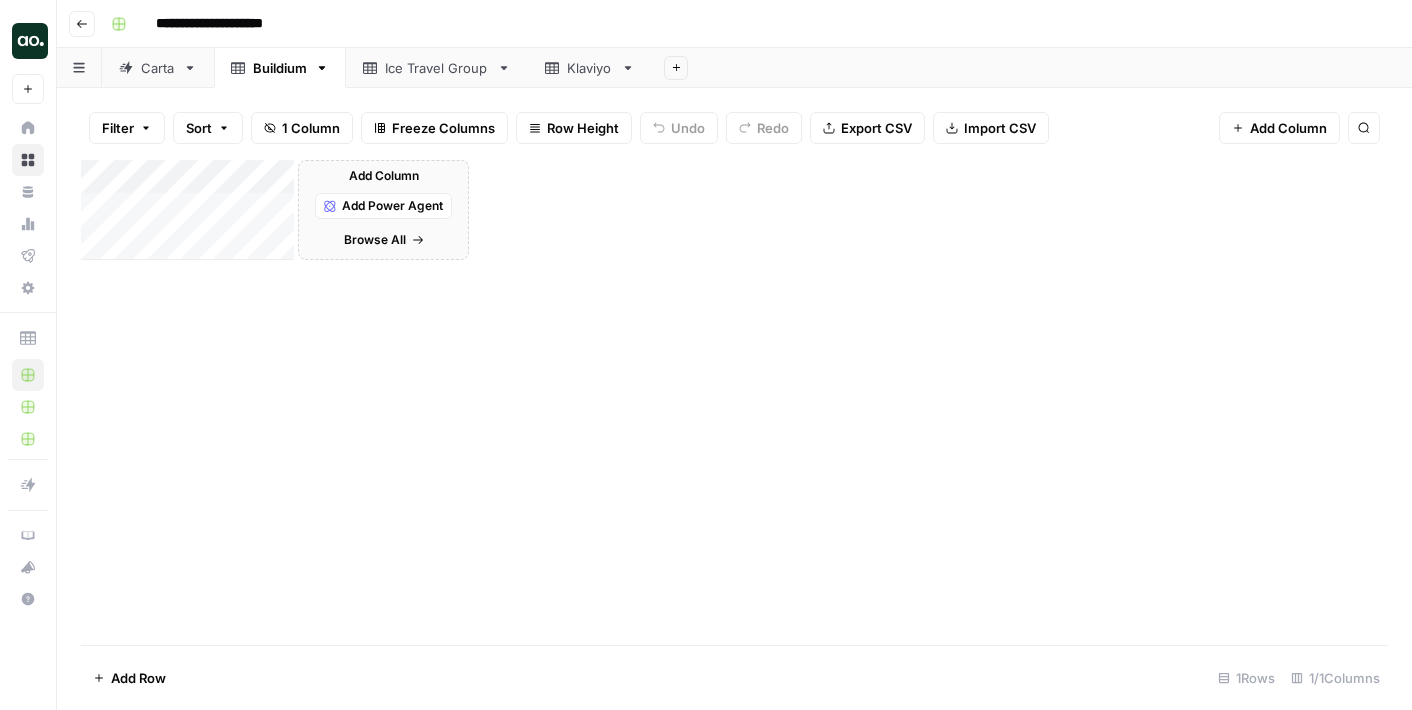 click on "Ice Travel Group" at bounding box center [437, 68] 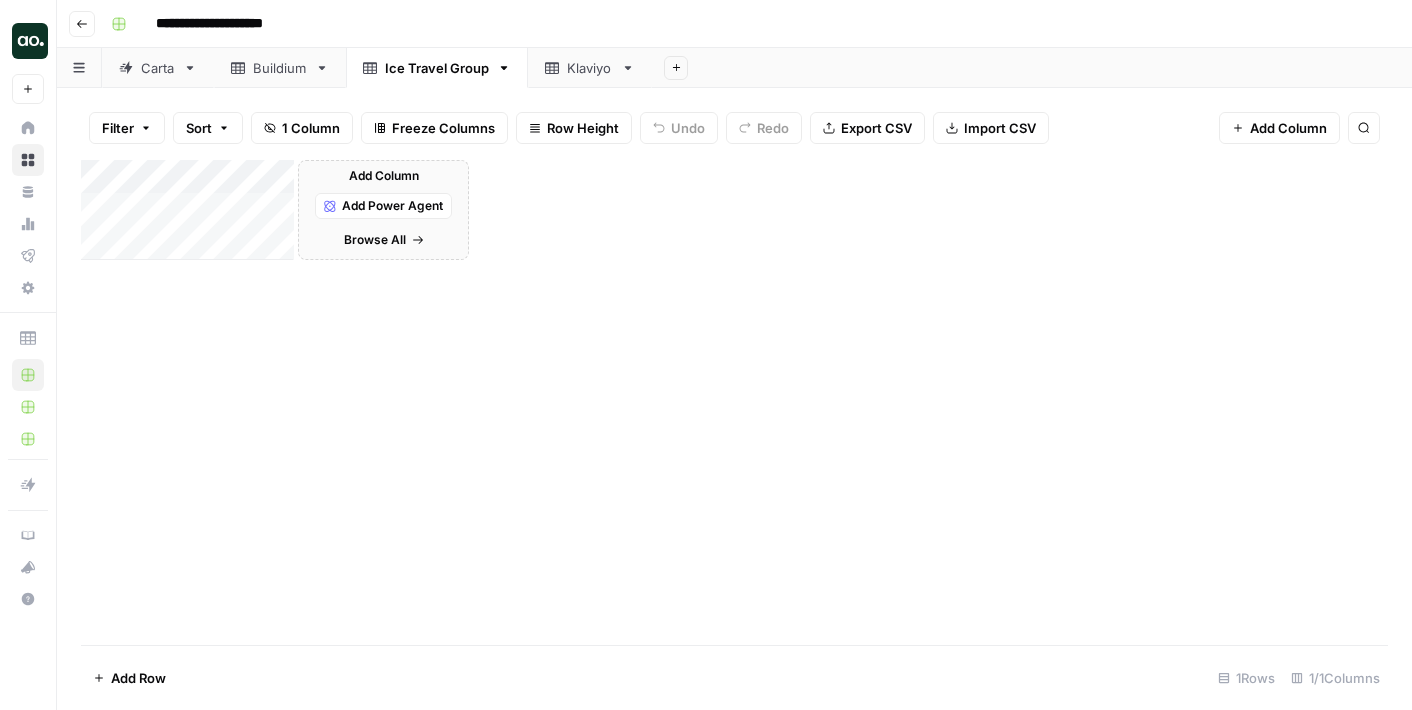 click on "Buildium" at bounding box center [280, 68] 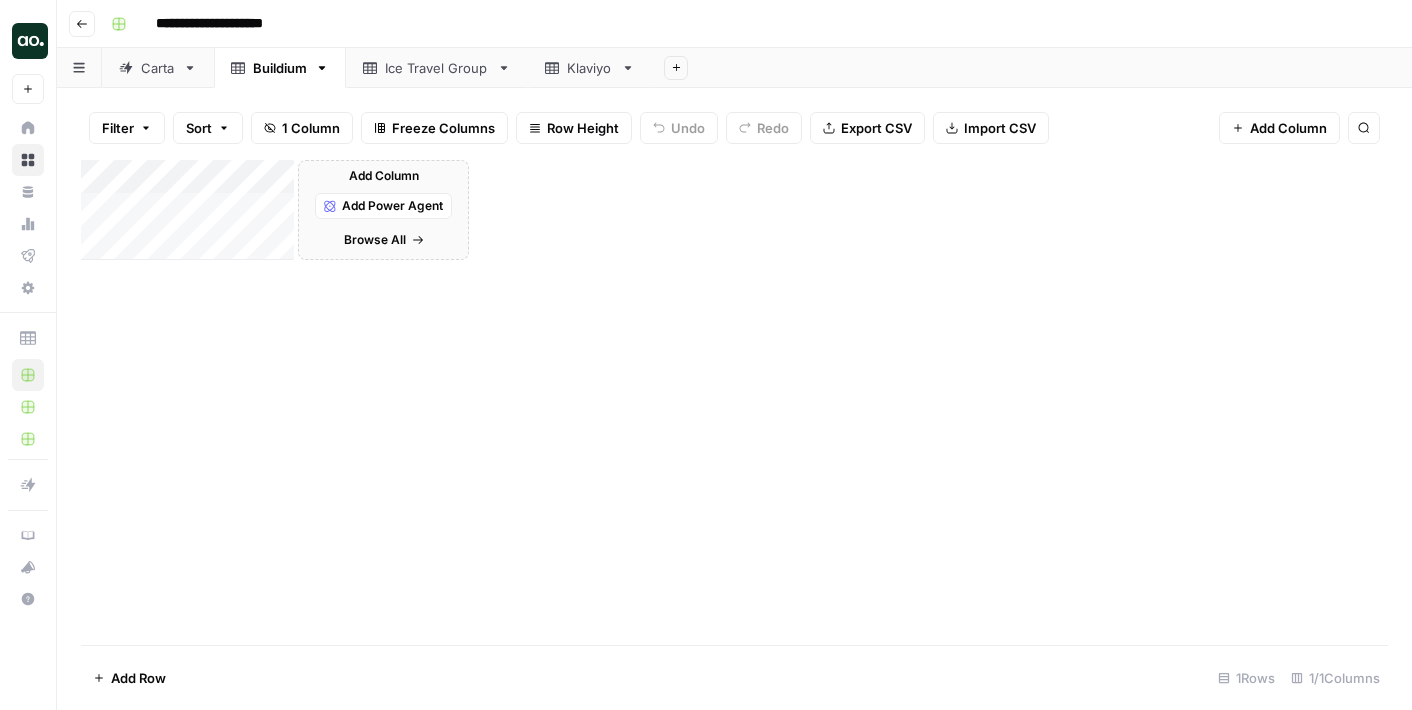 click on "Carta" at bounding box center [158, 68] 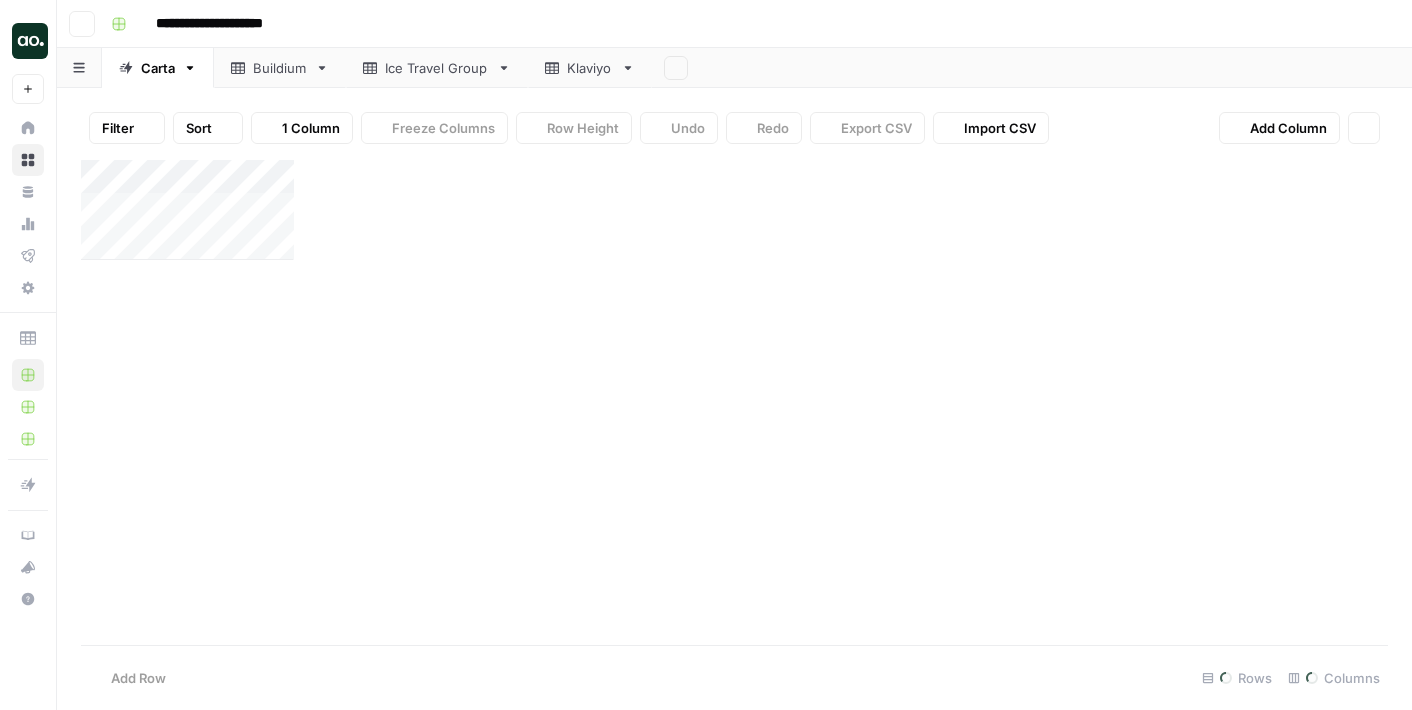 click on "Buildium" at bounding box center [280, 68] 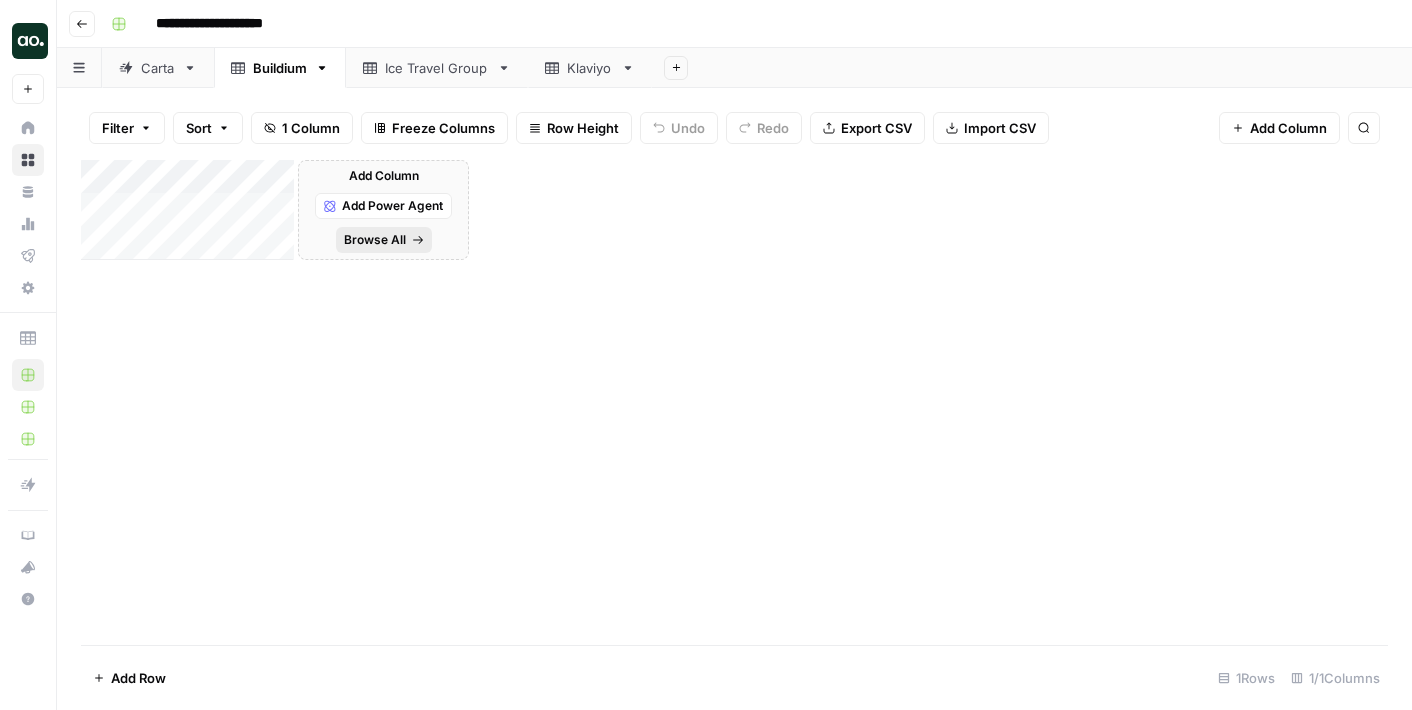 click on "Browse All" at bounding box center [375, 240] 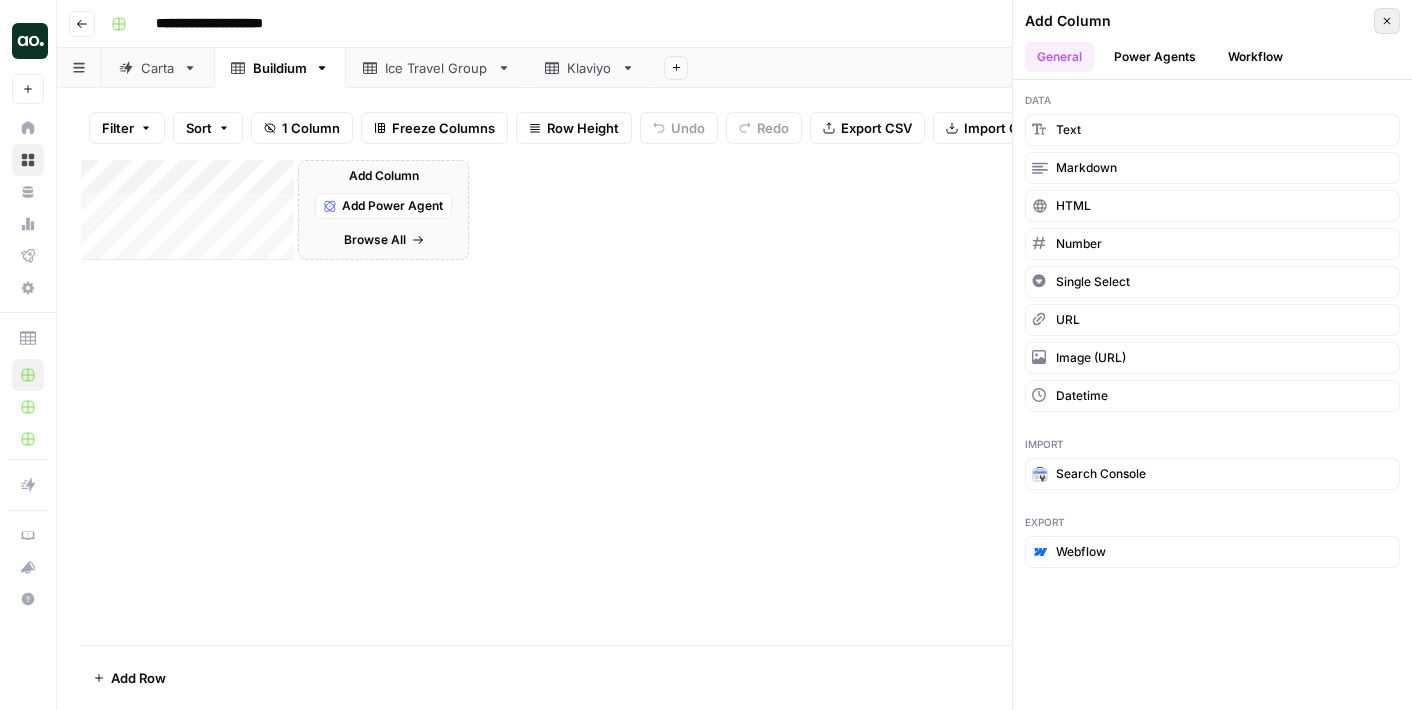 click 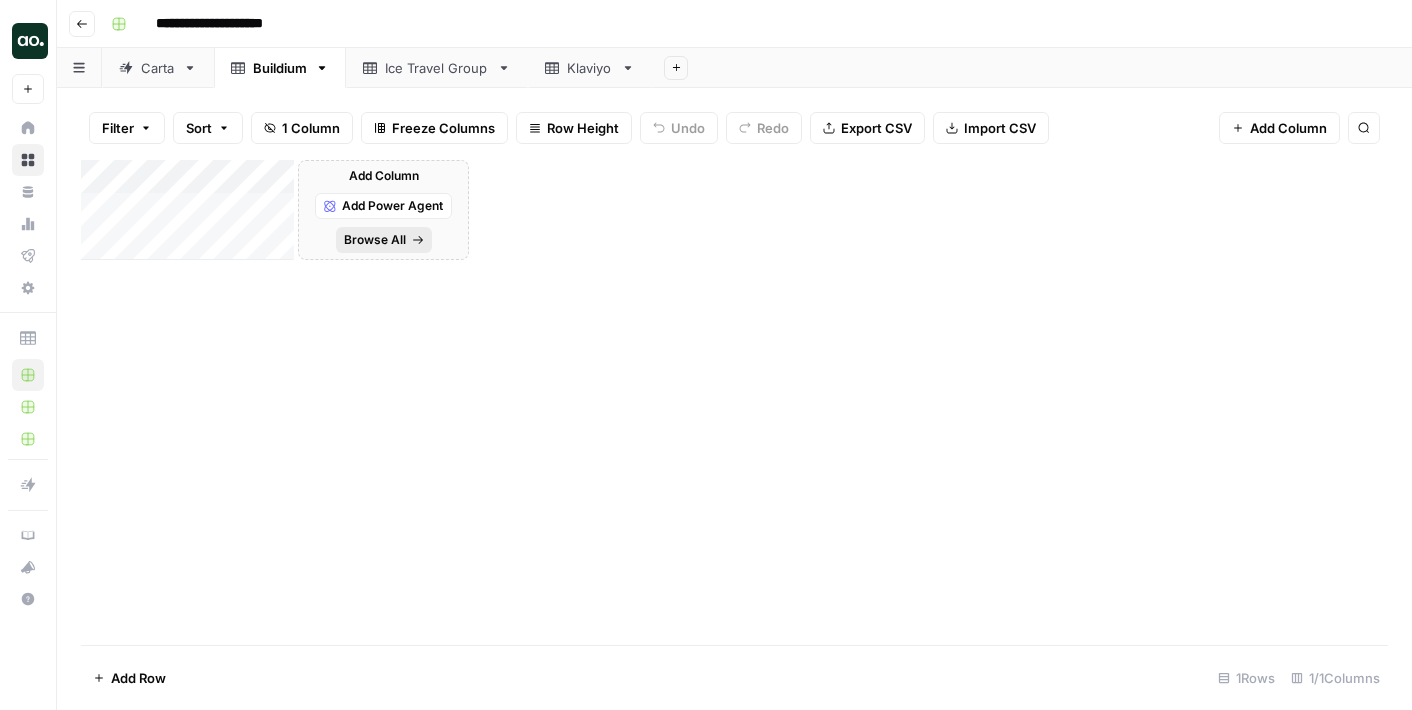 click on "Browse All" at bounding box center (375, 240) 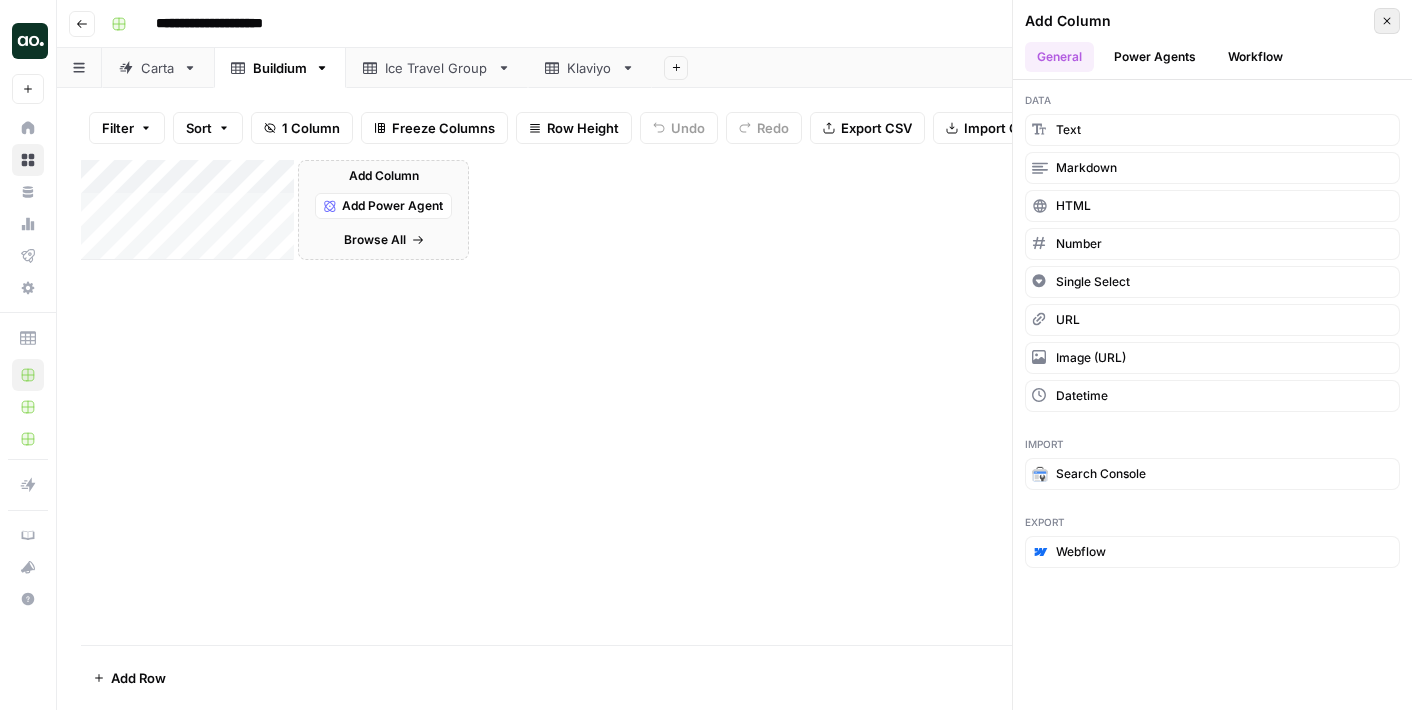 click 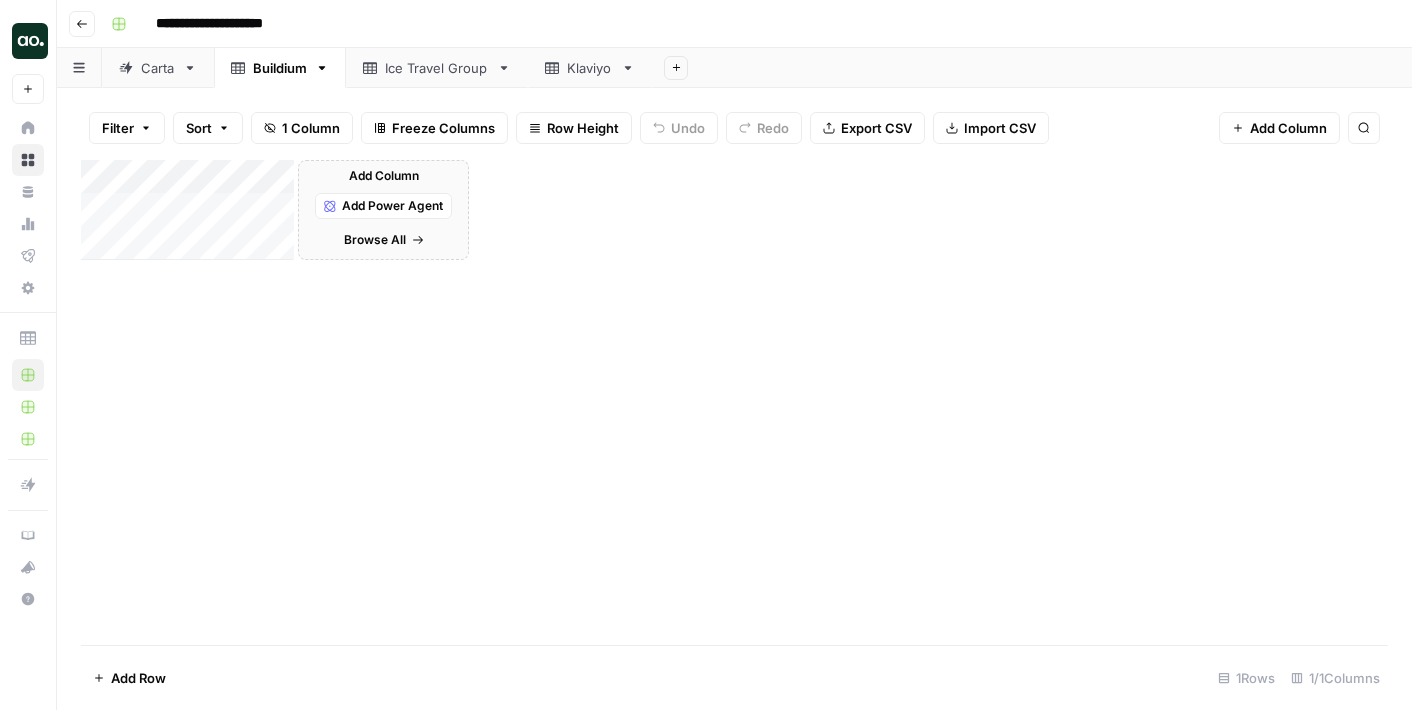 click on "Carta" at bounding box center (158, 68) 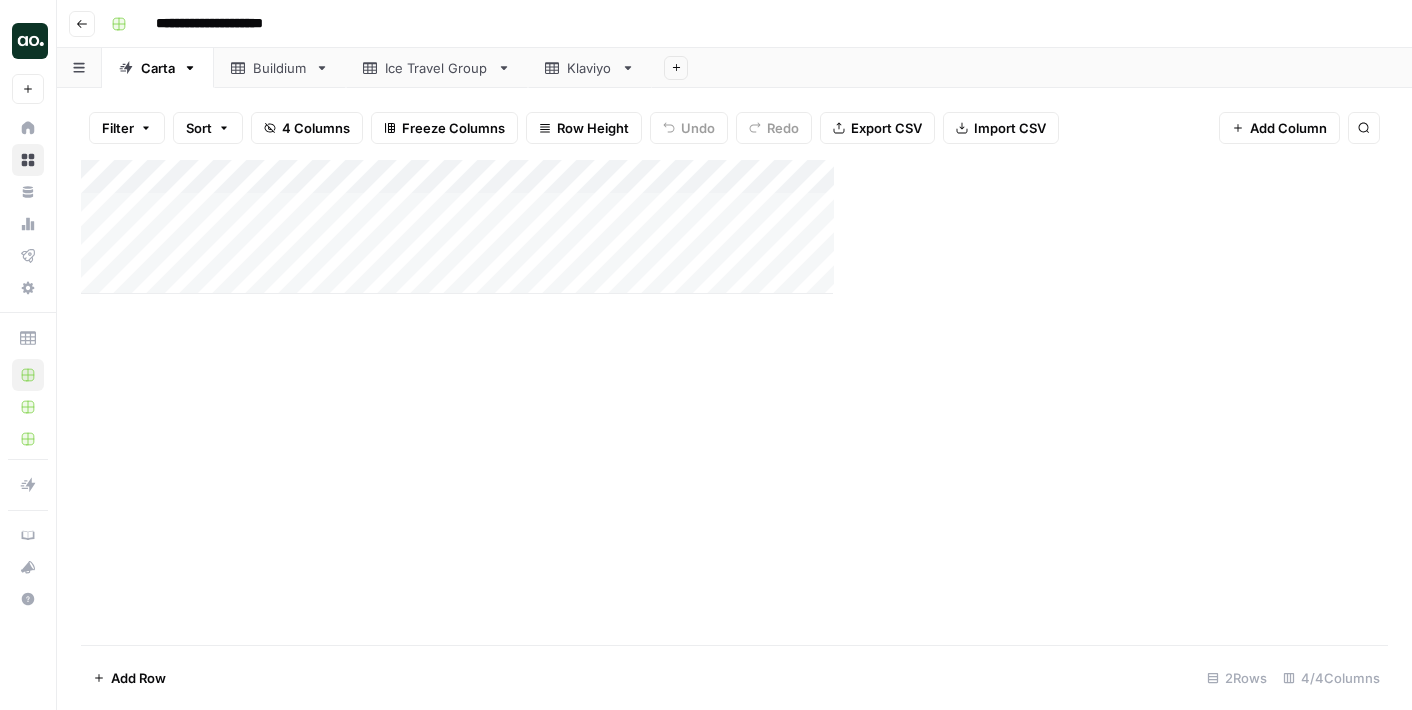click on "Ice Travel Group" at bounding box center [437, 68] 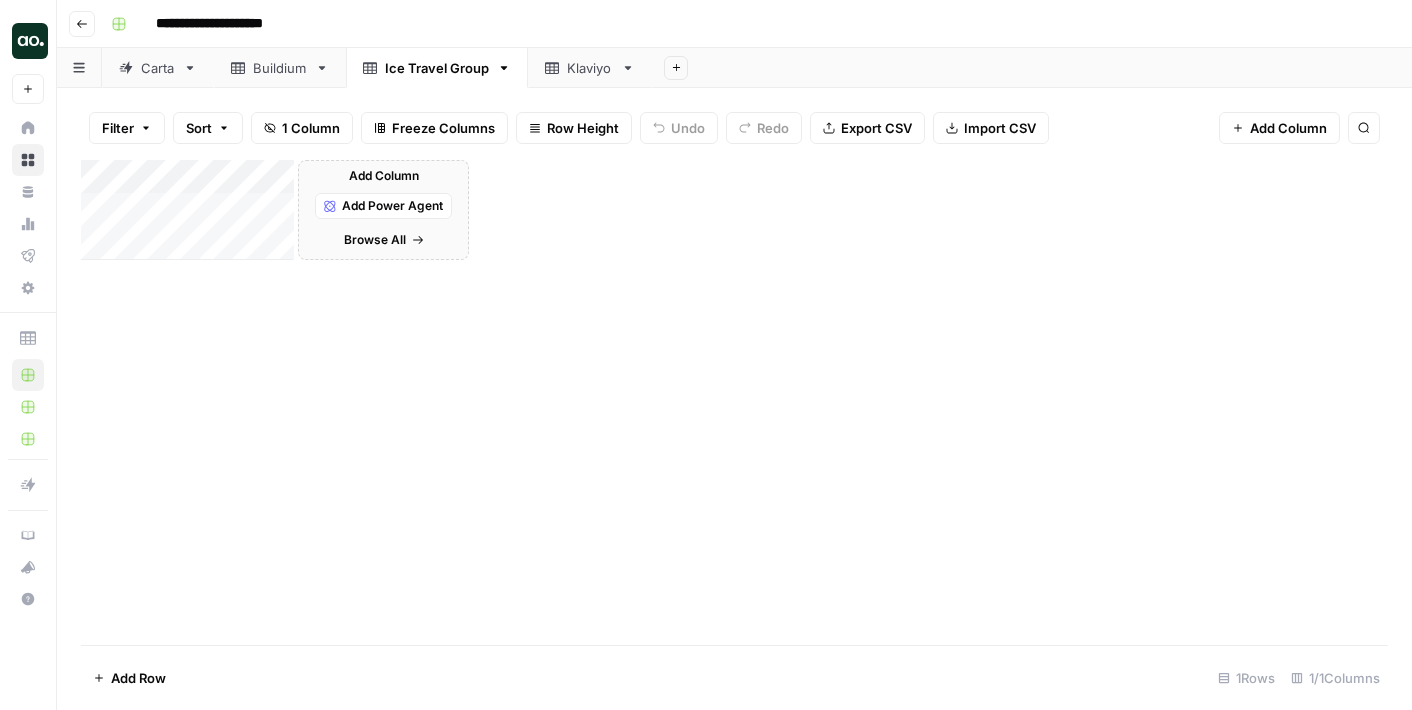 click on "Carta" at bounding box center [158, 68] 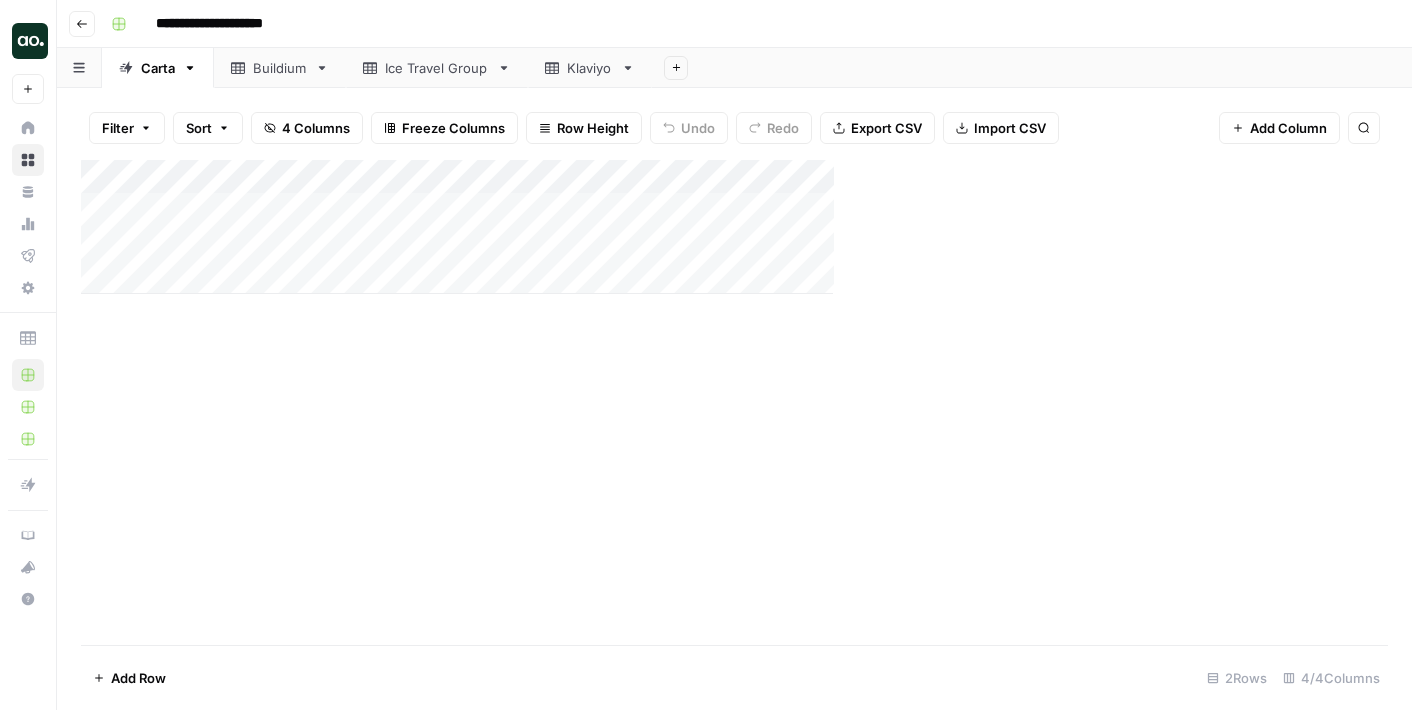click on "Buildium" at bounding box center (280, 68) 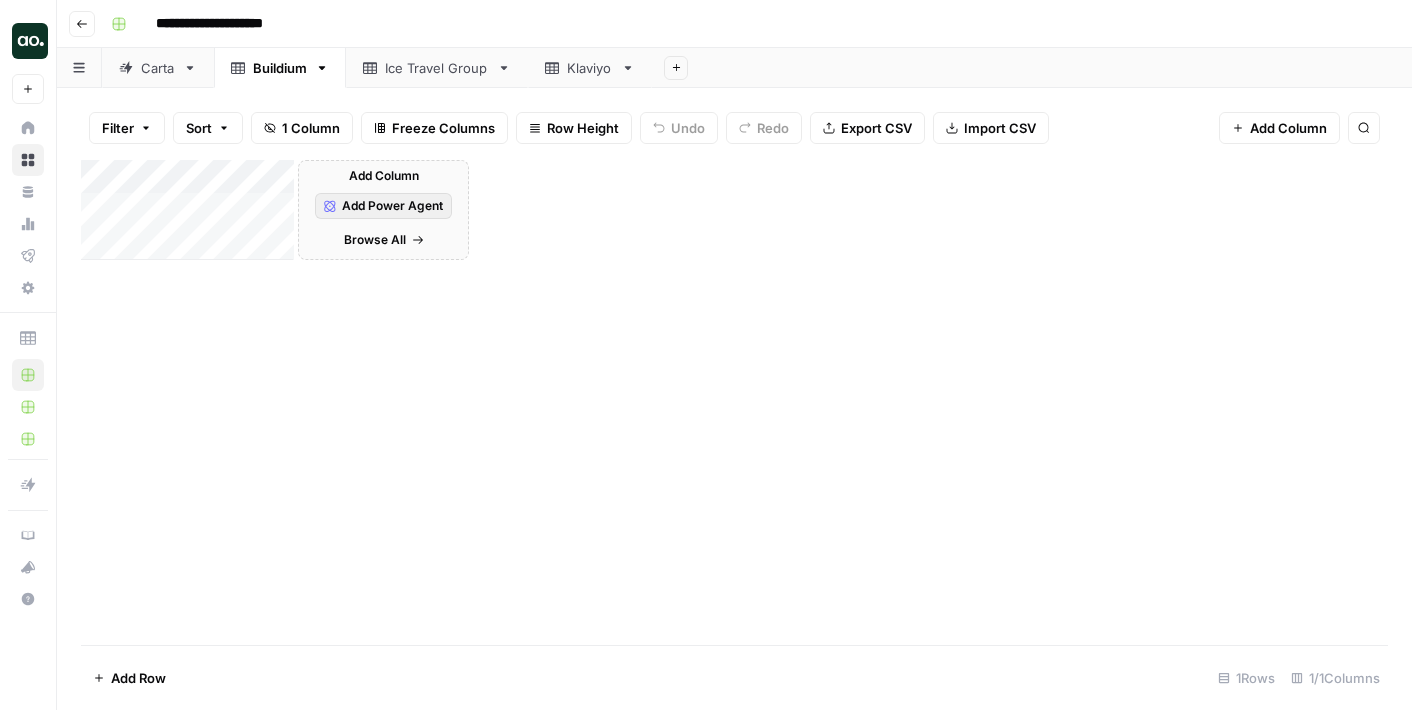 click on "Add Power Agent" at bounding box center (392, 206) 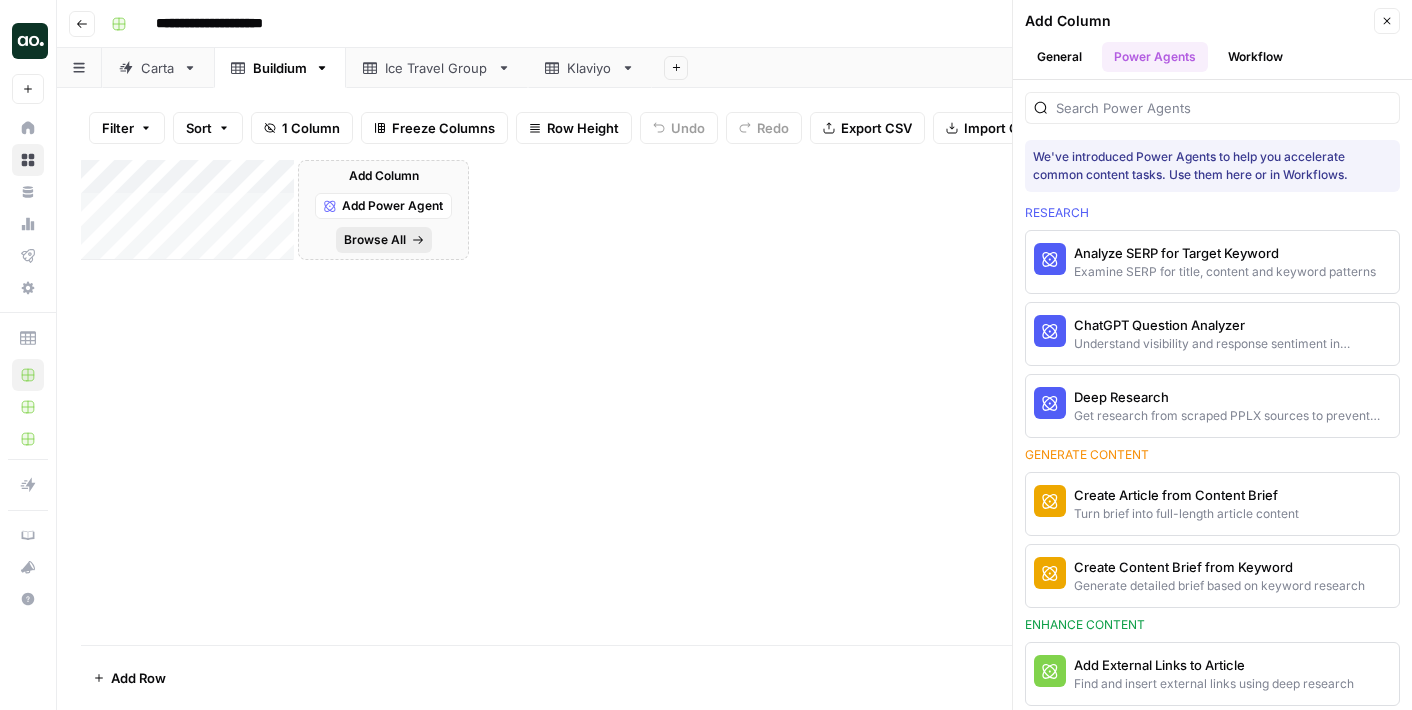 click on "Browse All" at bounding box center [375, 240] 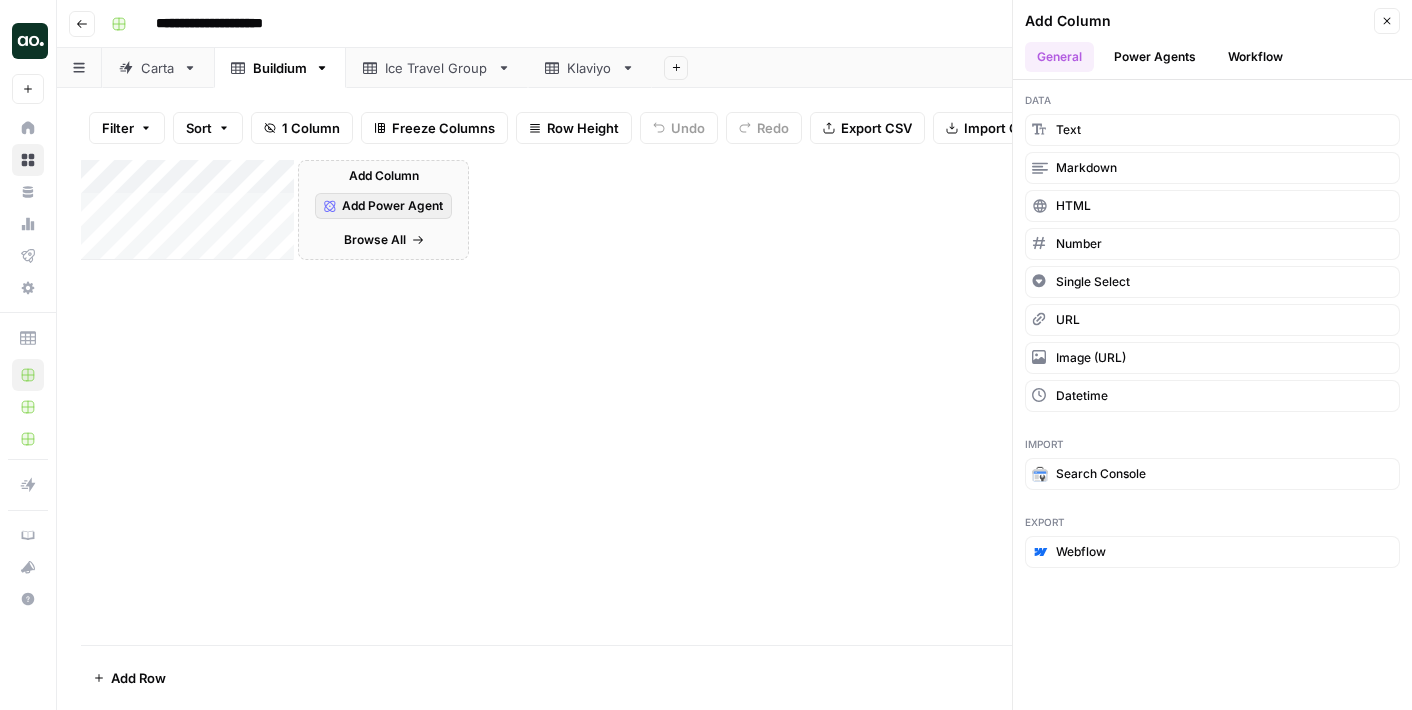 click on "Add Power Agent" at bounding box center [392, 206] 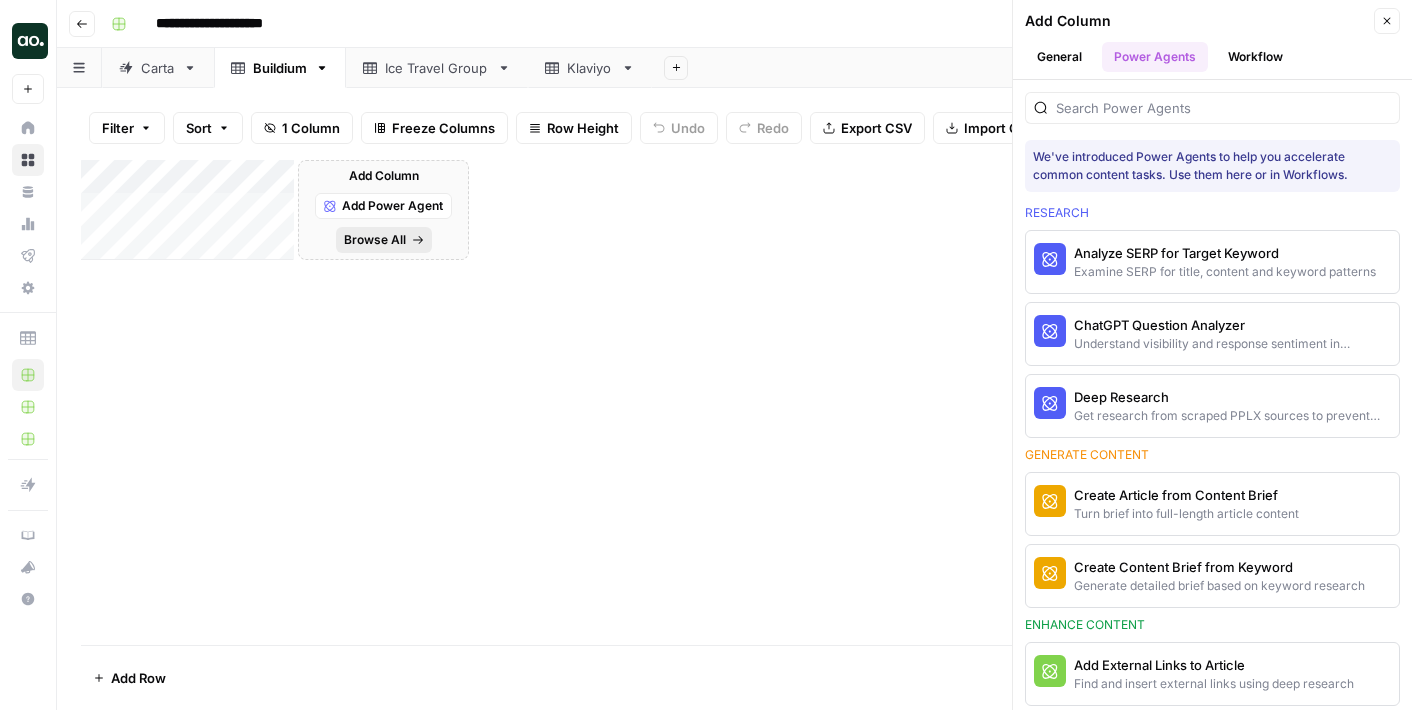 click on "Browse All" at bounding box center (375, 240) 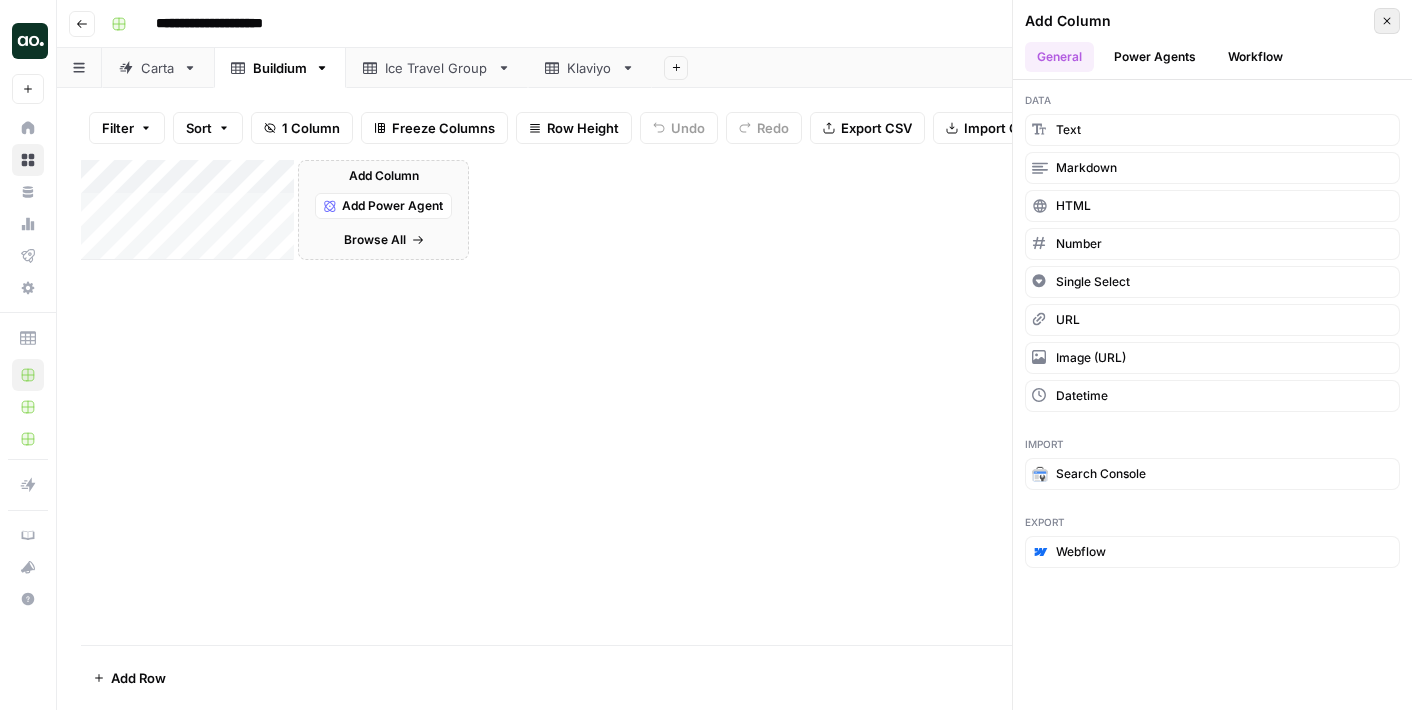 click on "Close" at bounding box center (1387, 21) 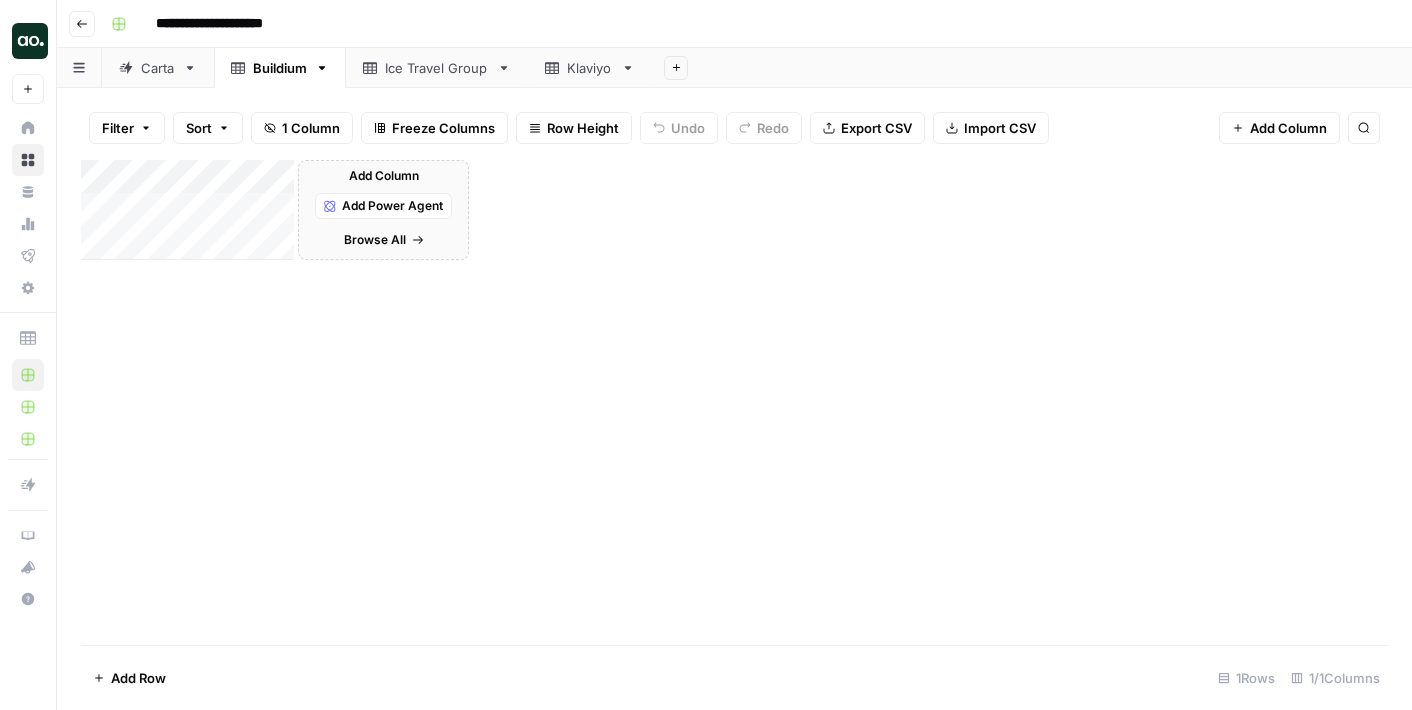 click on "Ice Travel Group" at bounding box center [437, 68] 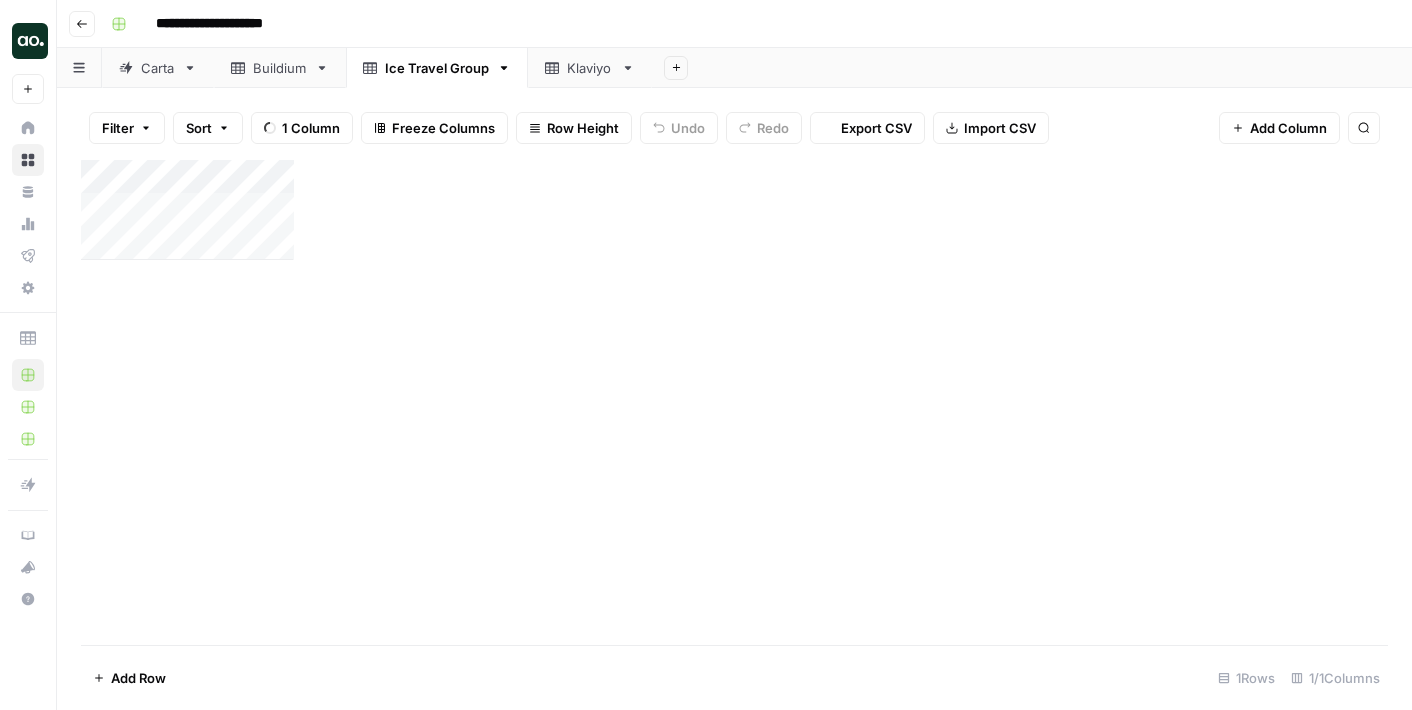 click on "Buildium" at bounding box center (269, 68) 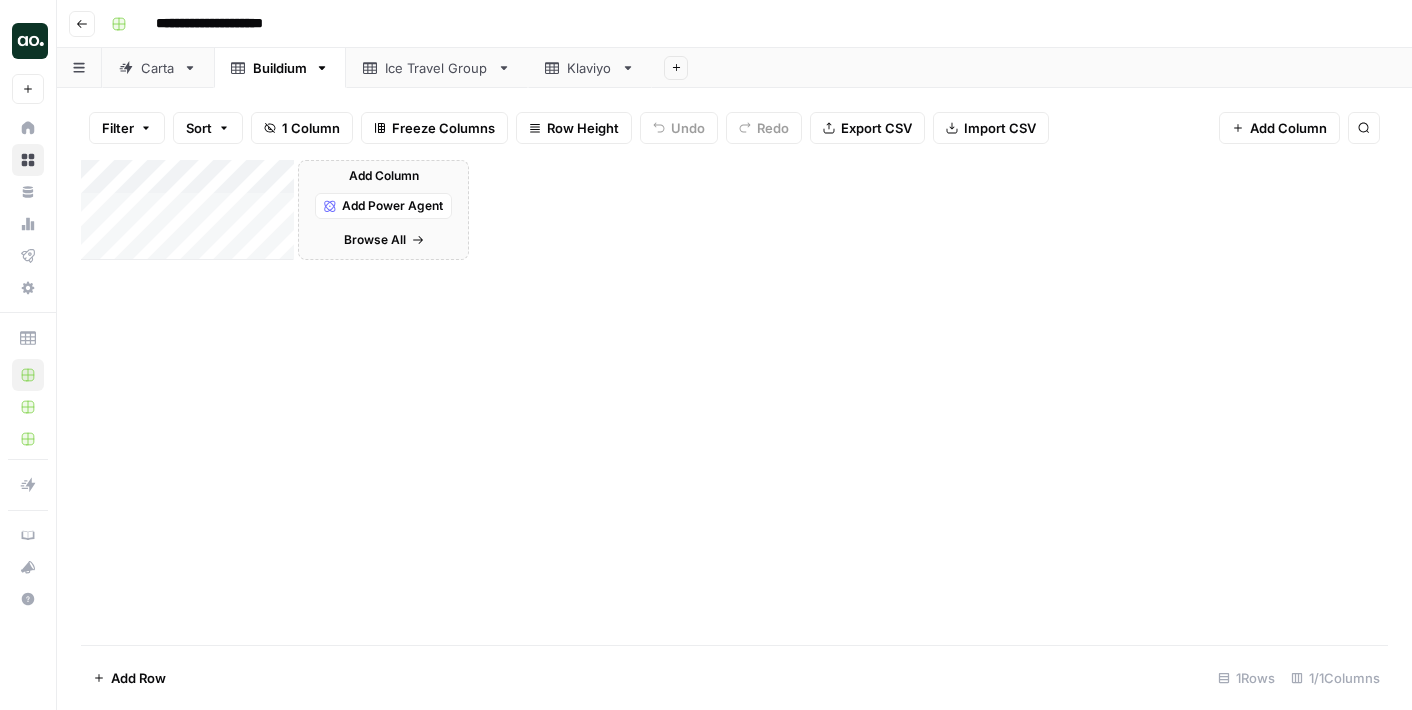 click on "Ice Travel Group" at bounding box center (437, 68) 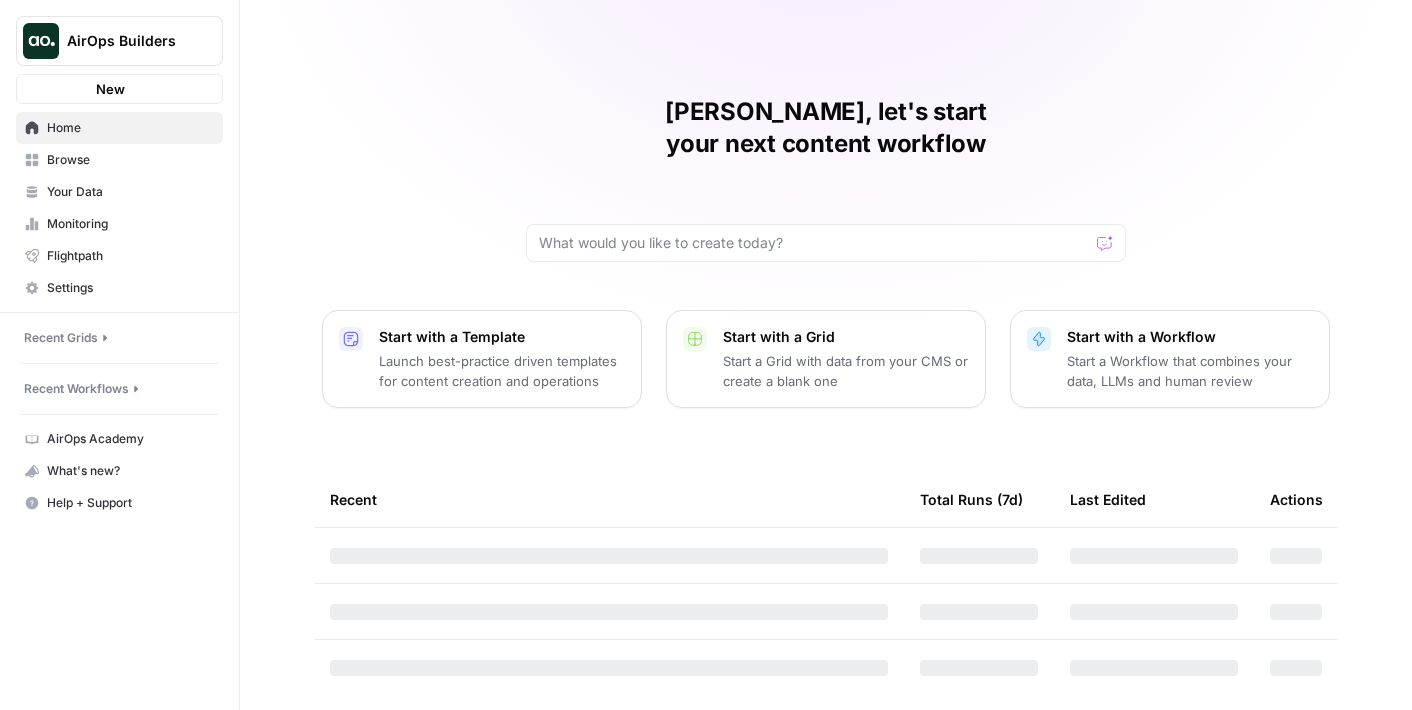 scroll, scrollTop: 0, scrollLeft: 0, axis: both 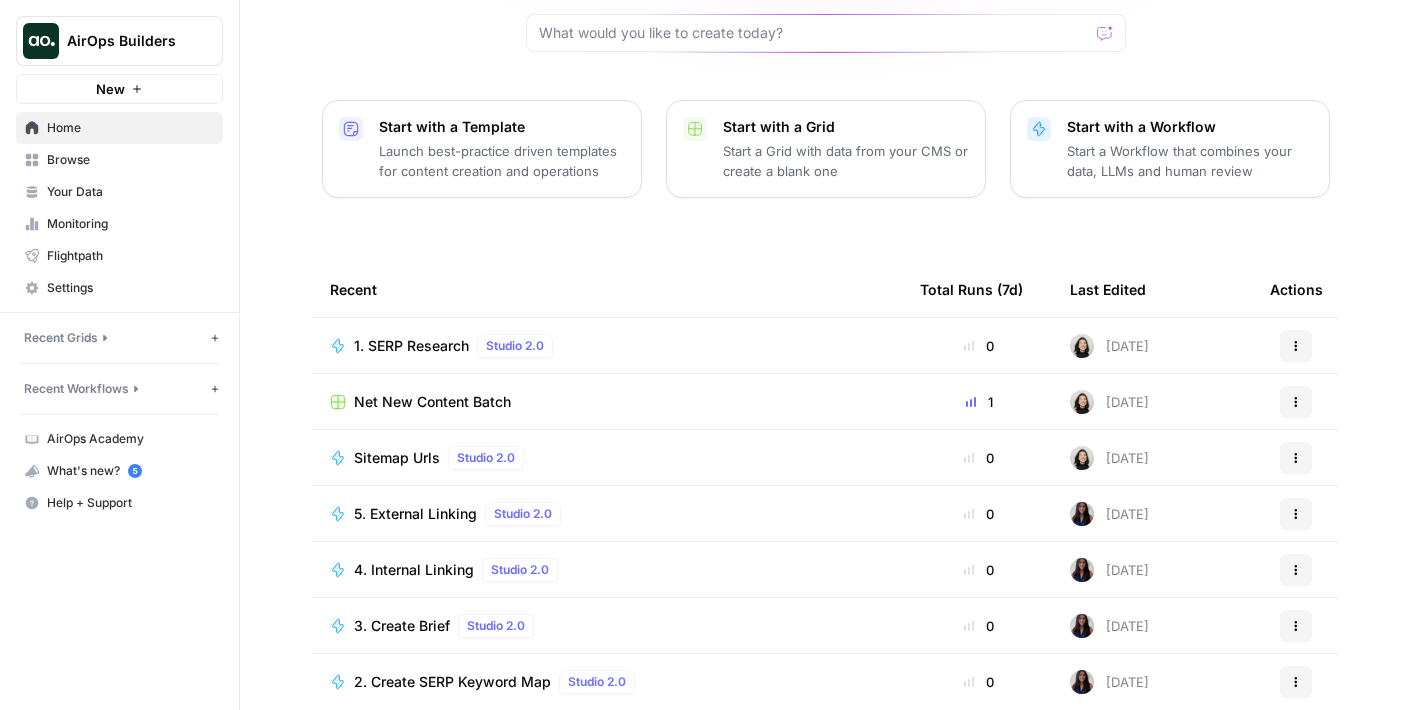 click on "Net New Content Batch" at bounding box center [432, 402] 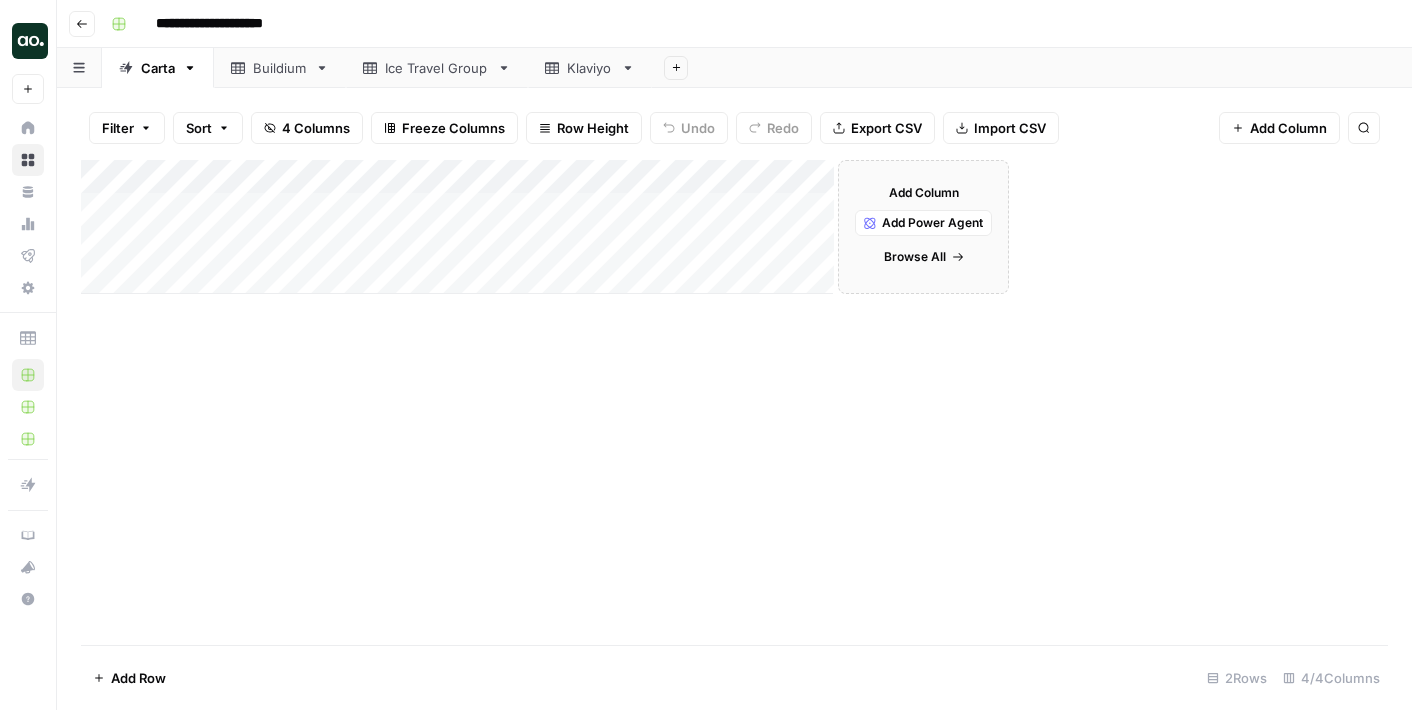 click on "Add Column" at bounding box center [924, 193] 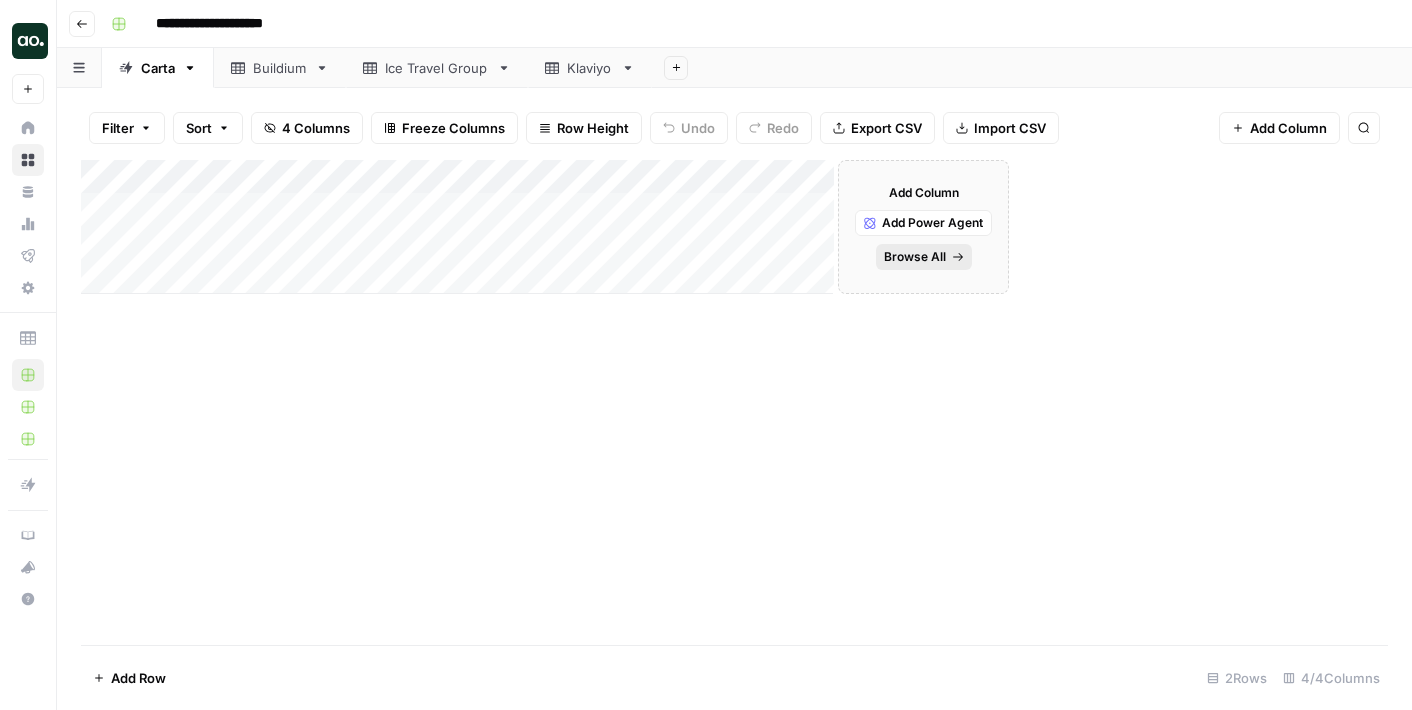 click on "Browse All" at bounding box center (915, 257) 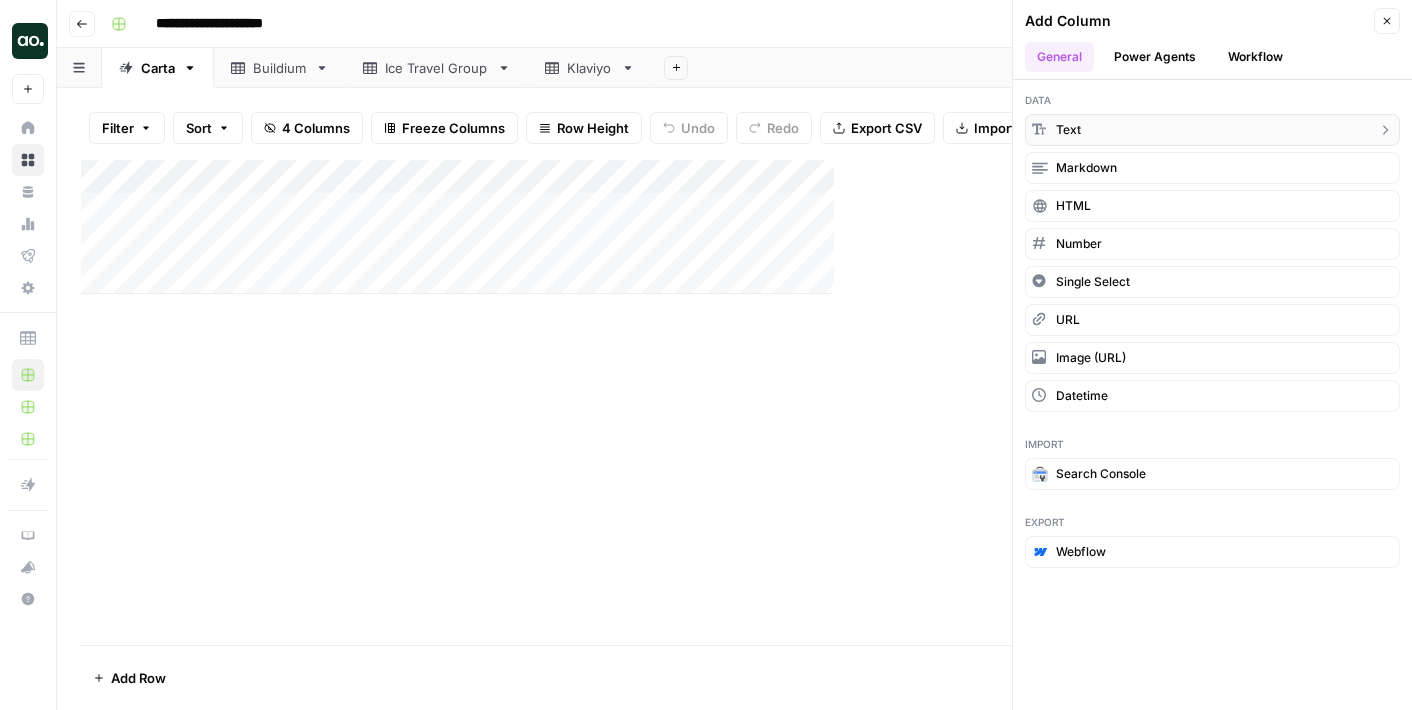 click on "text" at bounding box center (1068, 130) 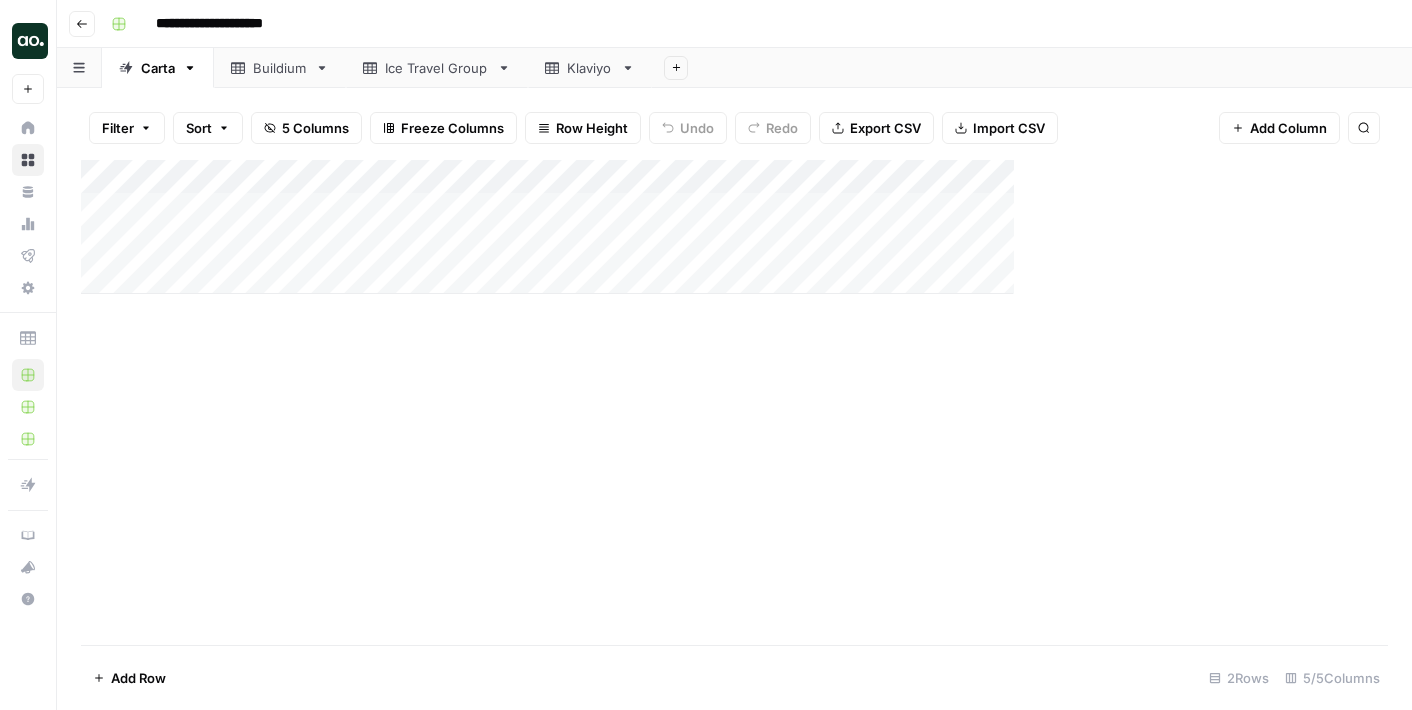 click at bounding box center [734, 227] 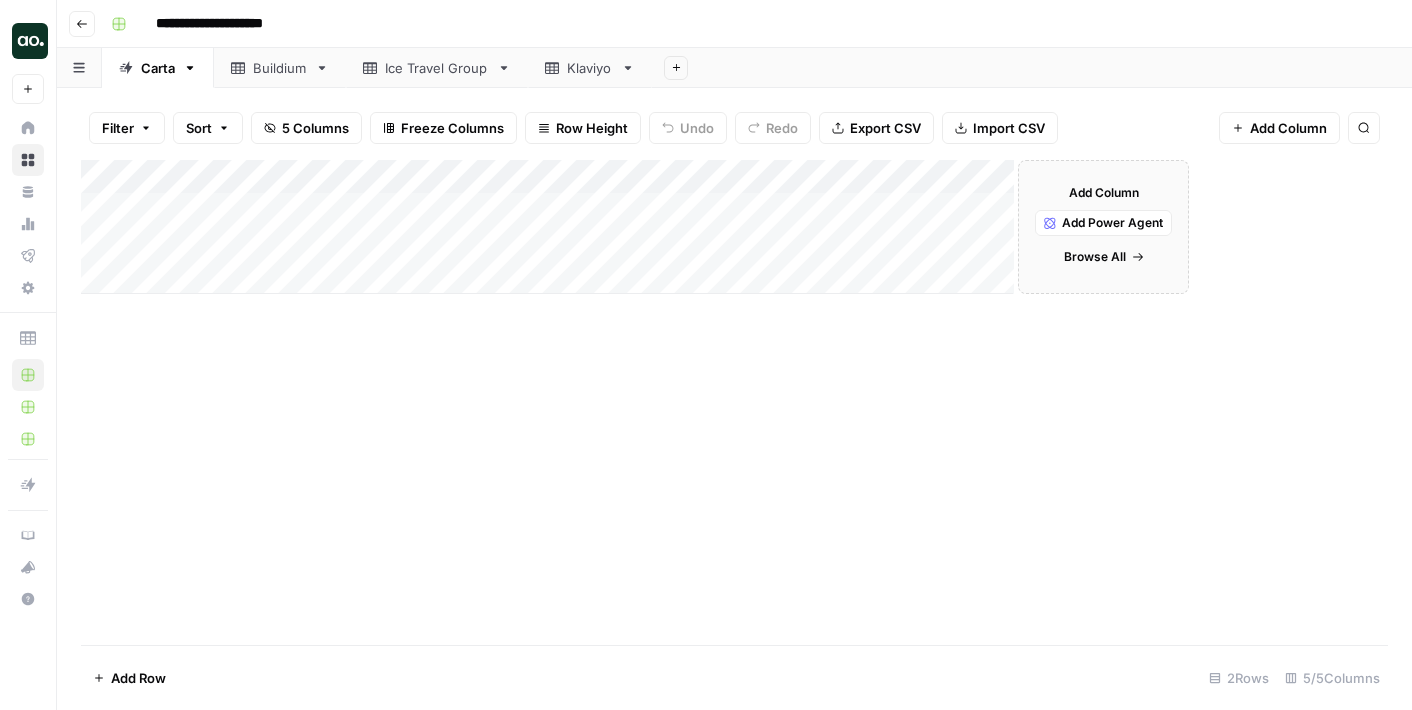 click on "Add Column Build your Grid with Power Agents, your workflows, performance data, and more. Add Power Agent Browse All" at bounding box center [1103, 227] 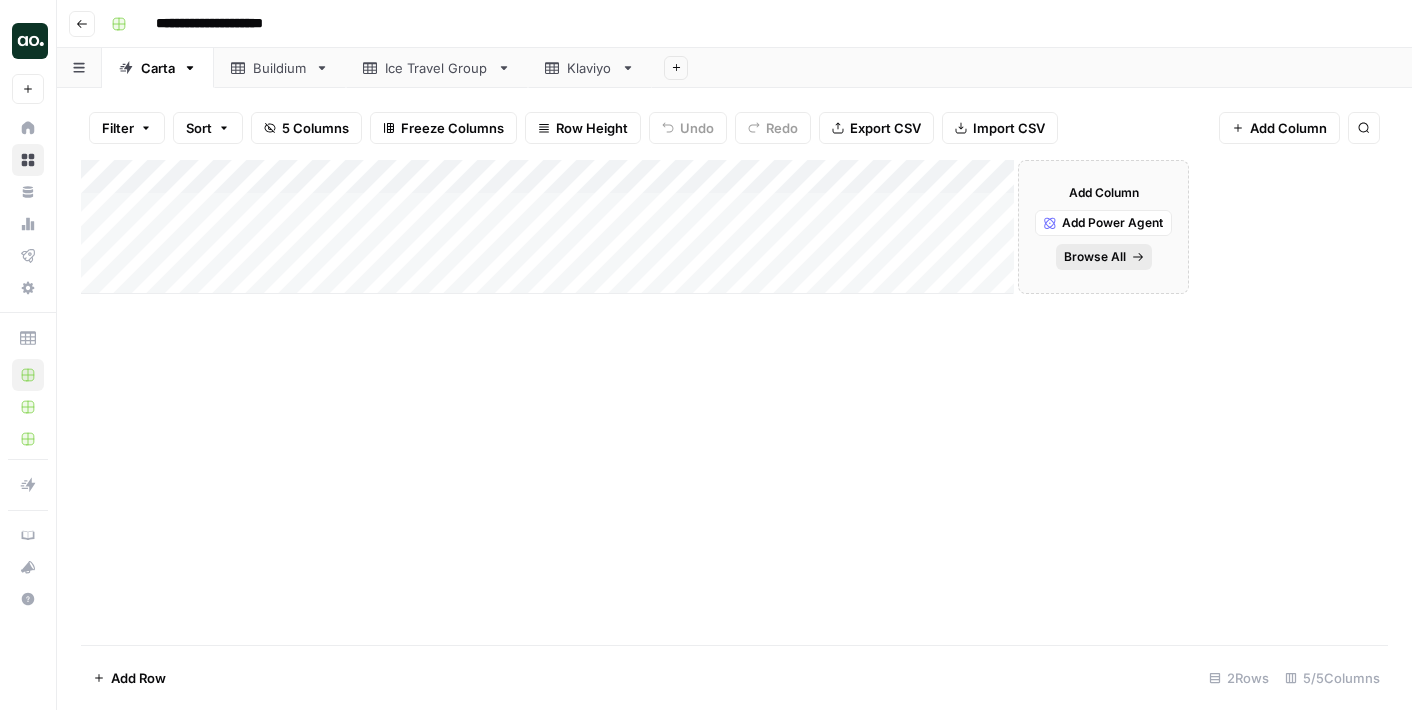 click on "Browse All" at bounding box center [1095, 257] 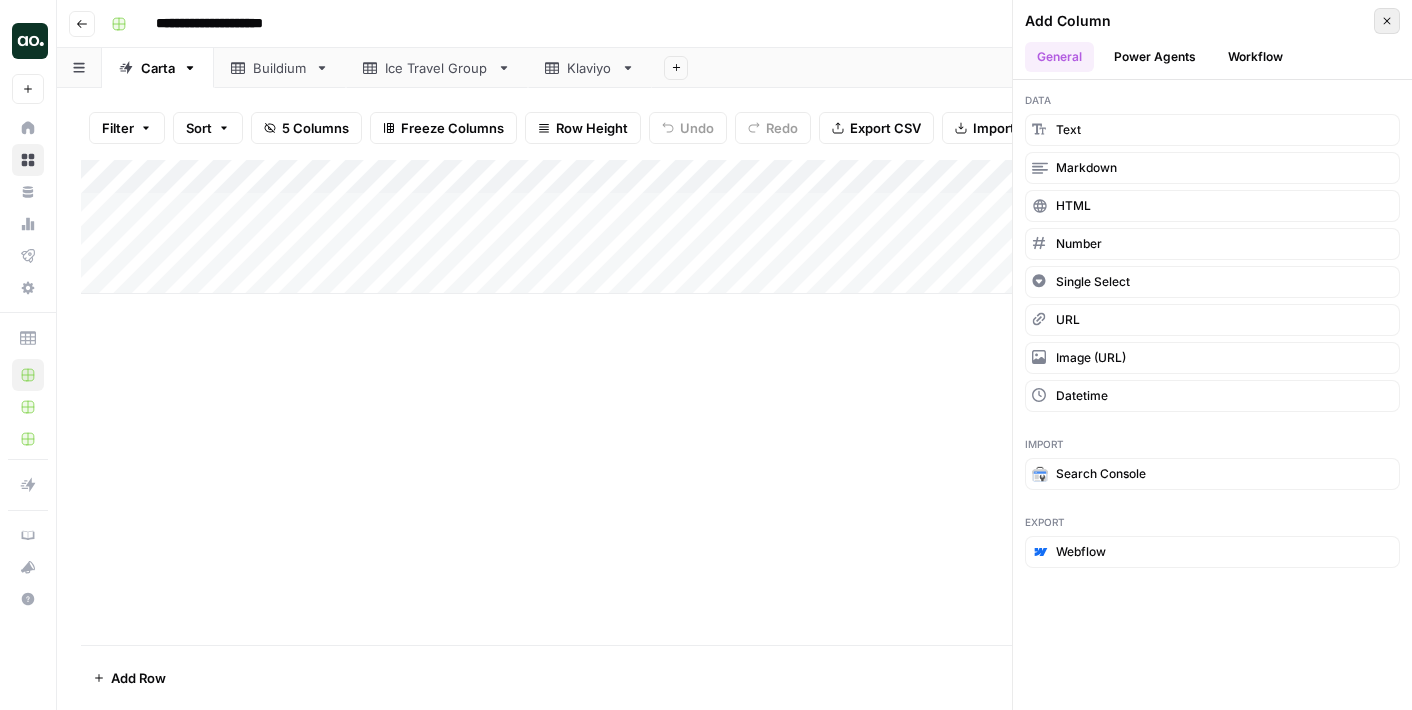 click on "Close" at bounding box center (1387, 21) 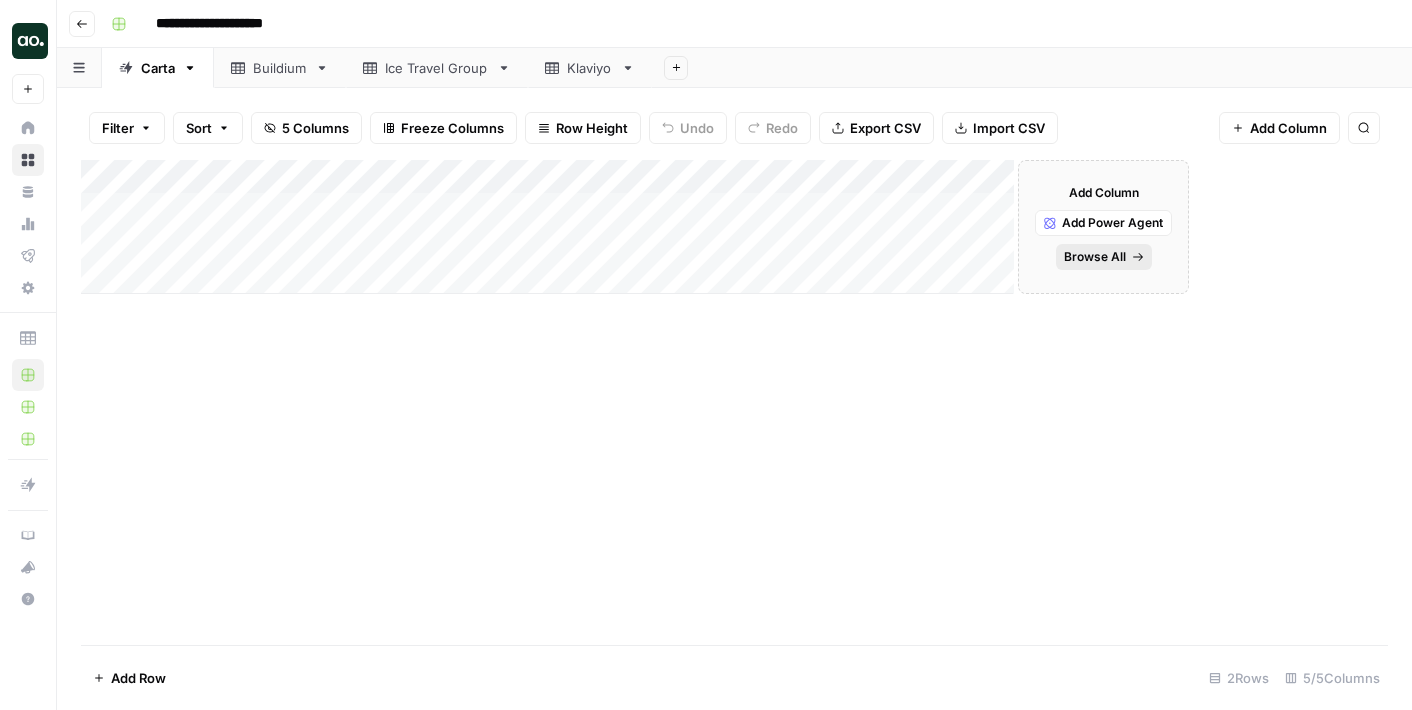 click on "Browse All" at bounding box center [1095, 257] 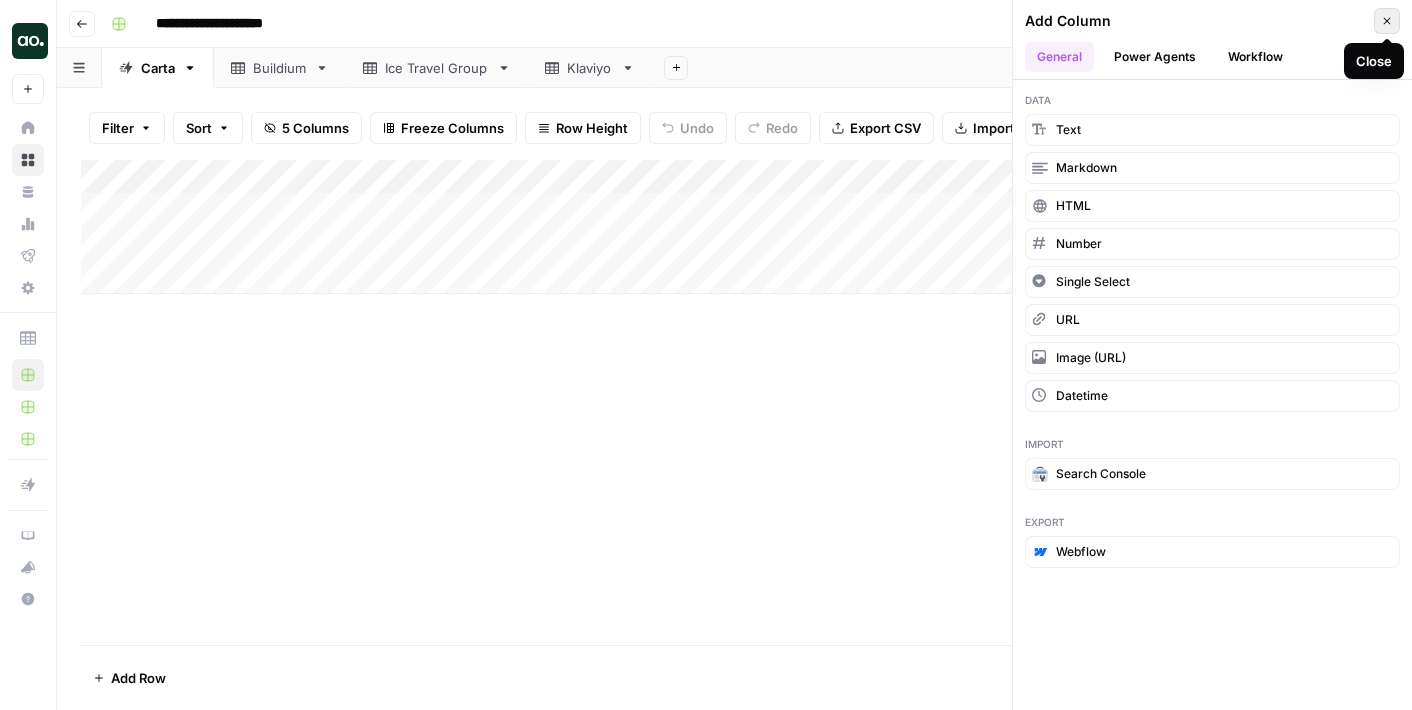 click on "Close" at bounding box center [1387, 21] 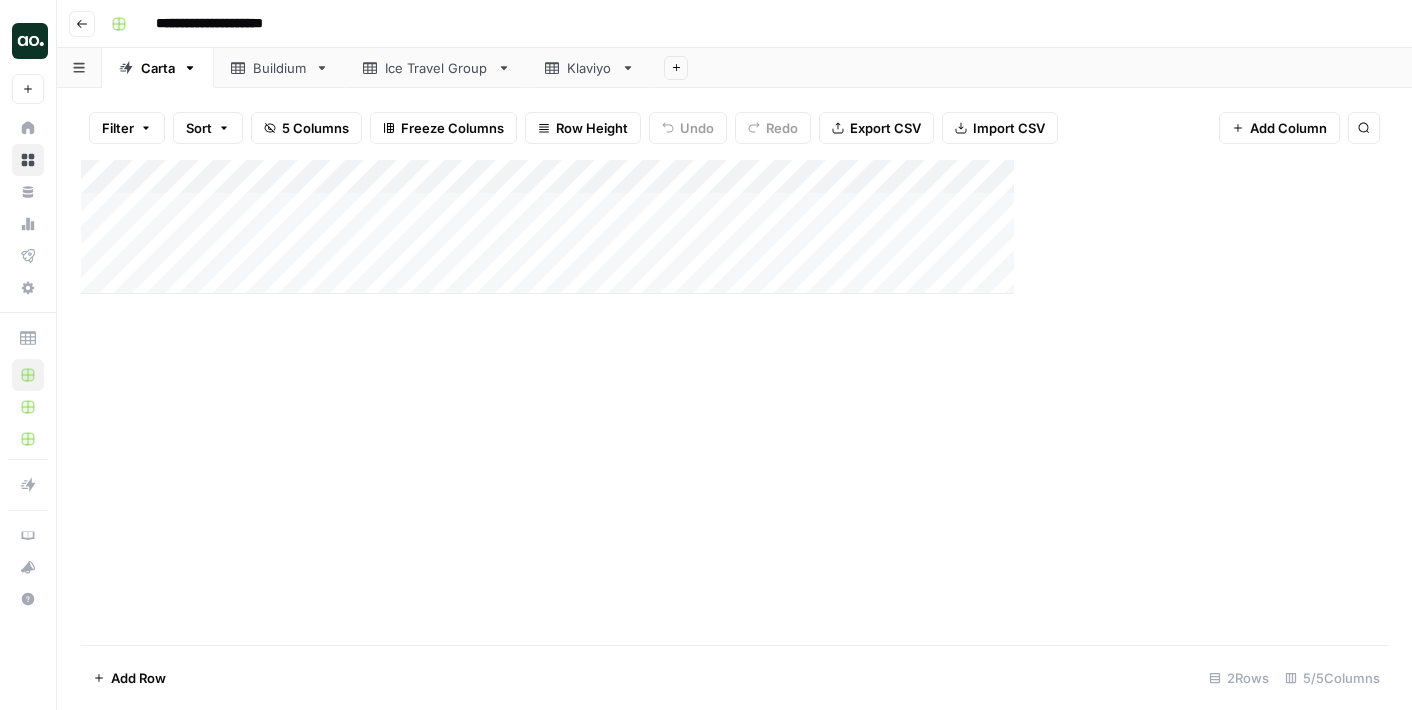 click at bounding box center (734, 227) 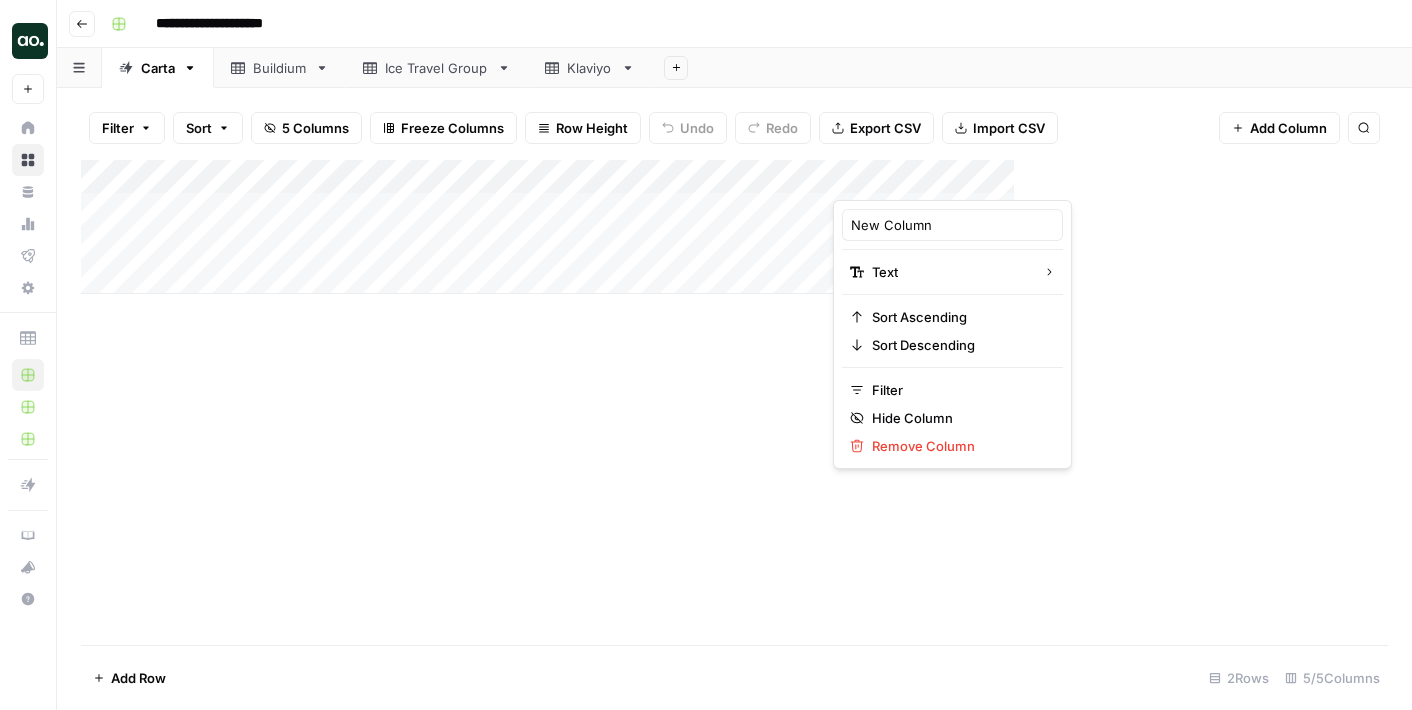 click at bounding box center (923, 180) 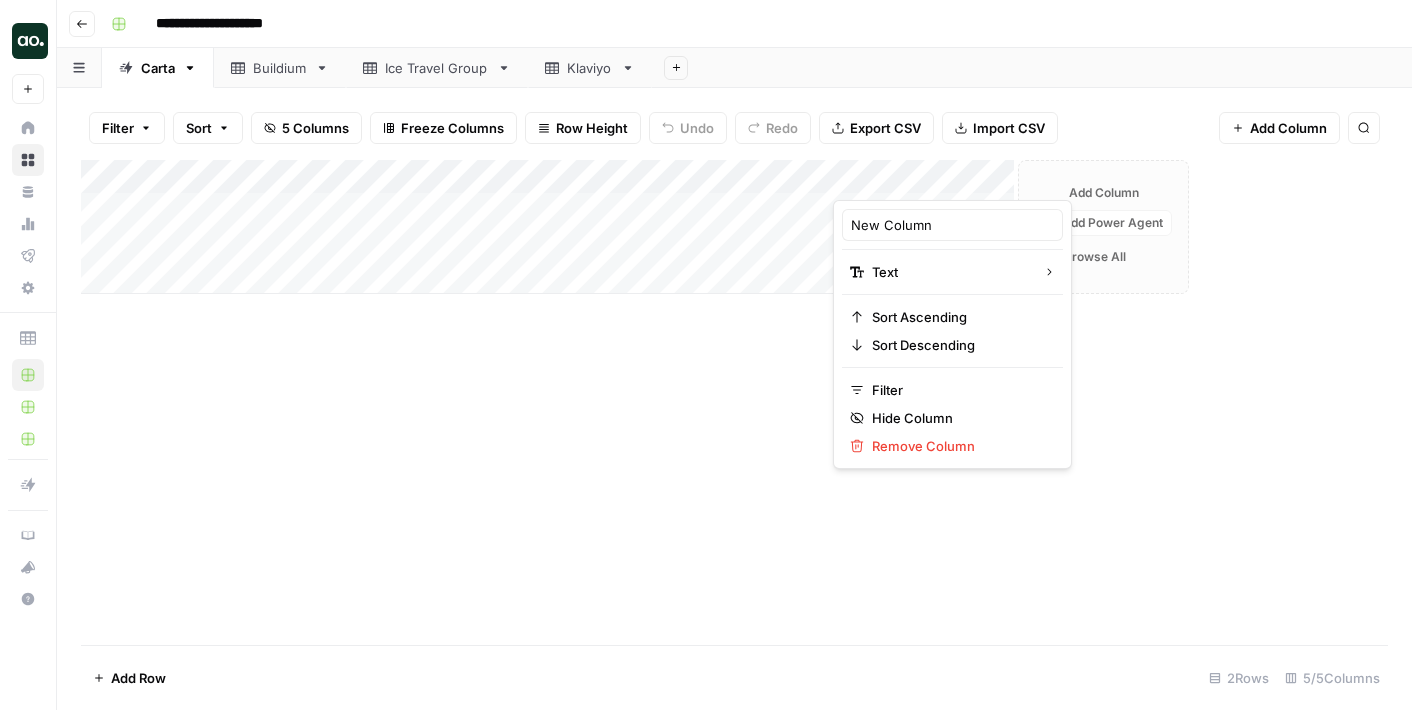 click at bounding box center [923, 180] 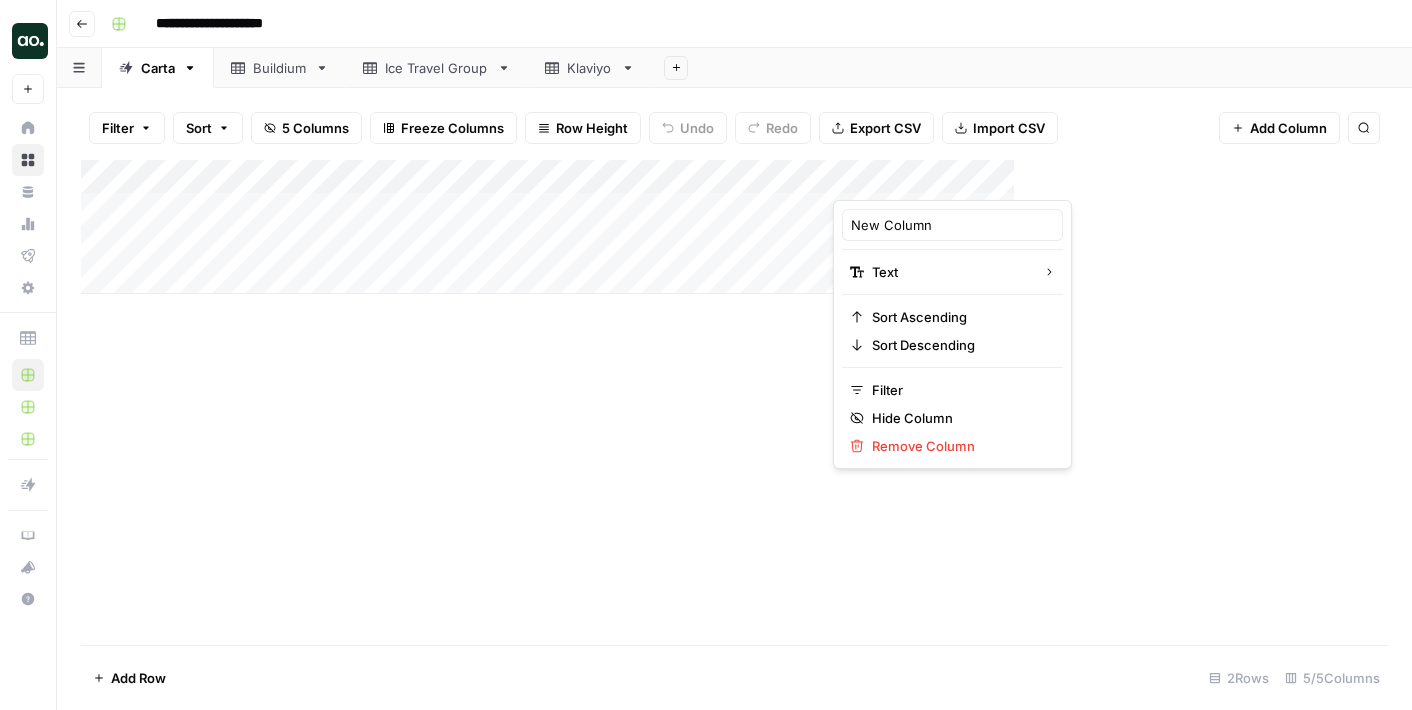 click at bounding box center [923, 180] 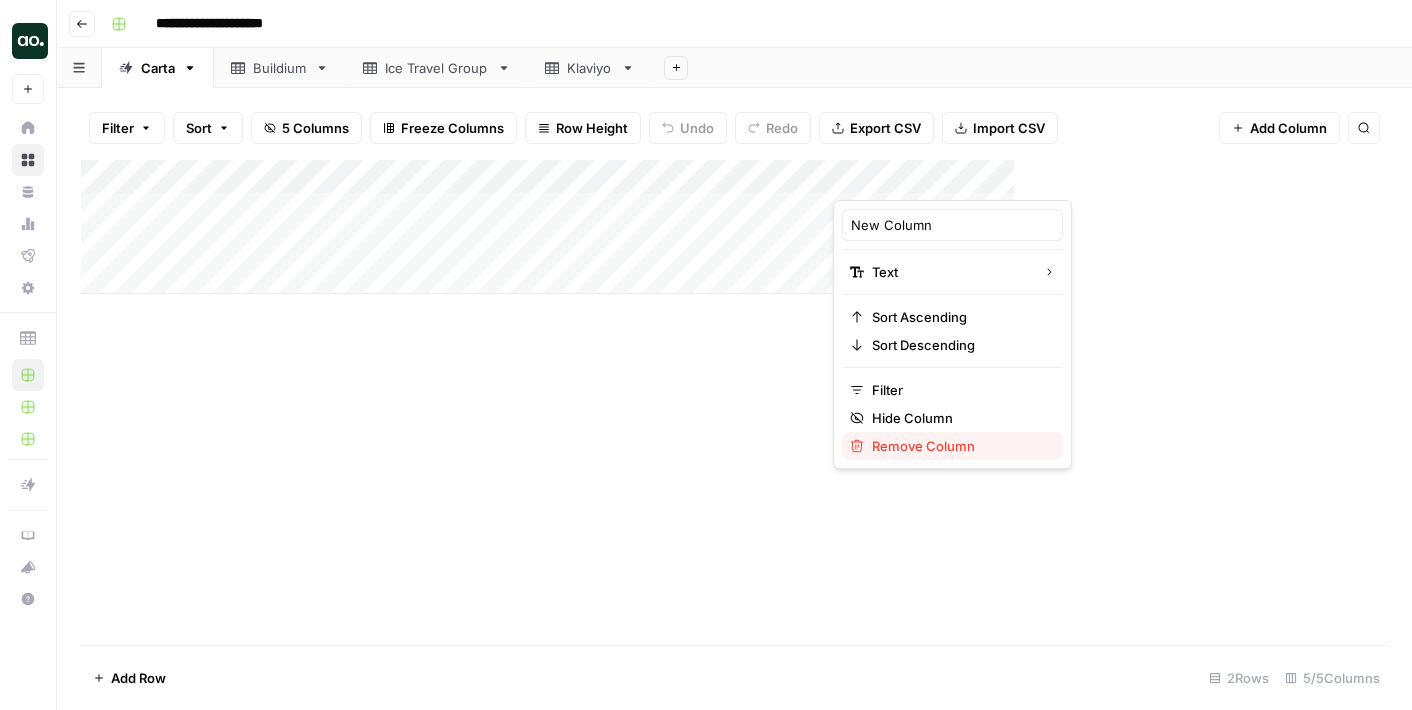 click on "Remove Column" at bounding box center [923, 446] 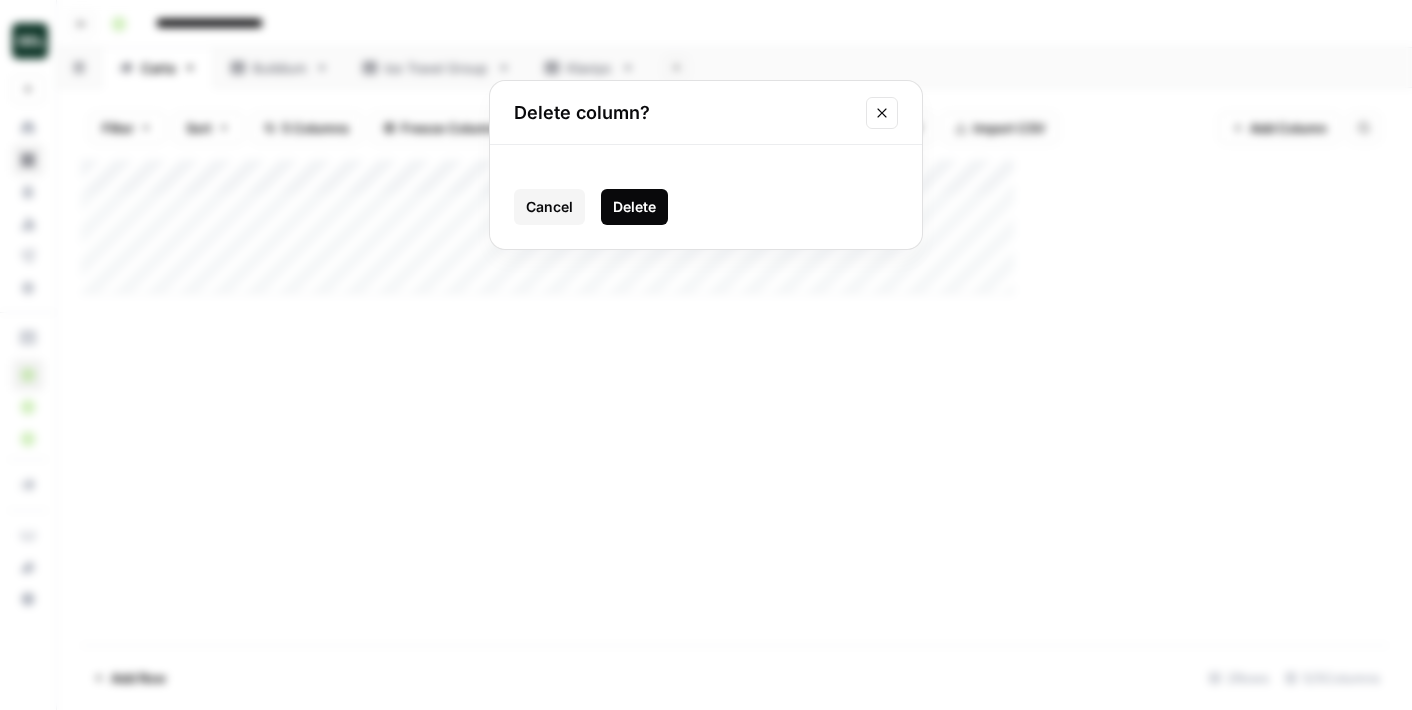 click on "Delete" at bounding box center [634, 207] 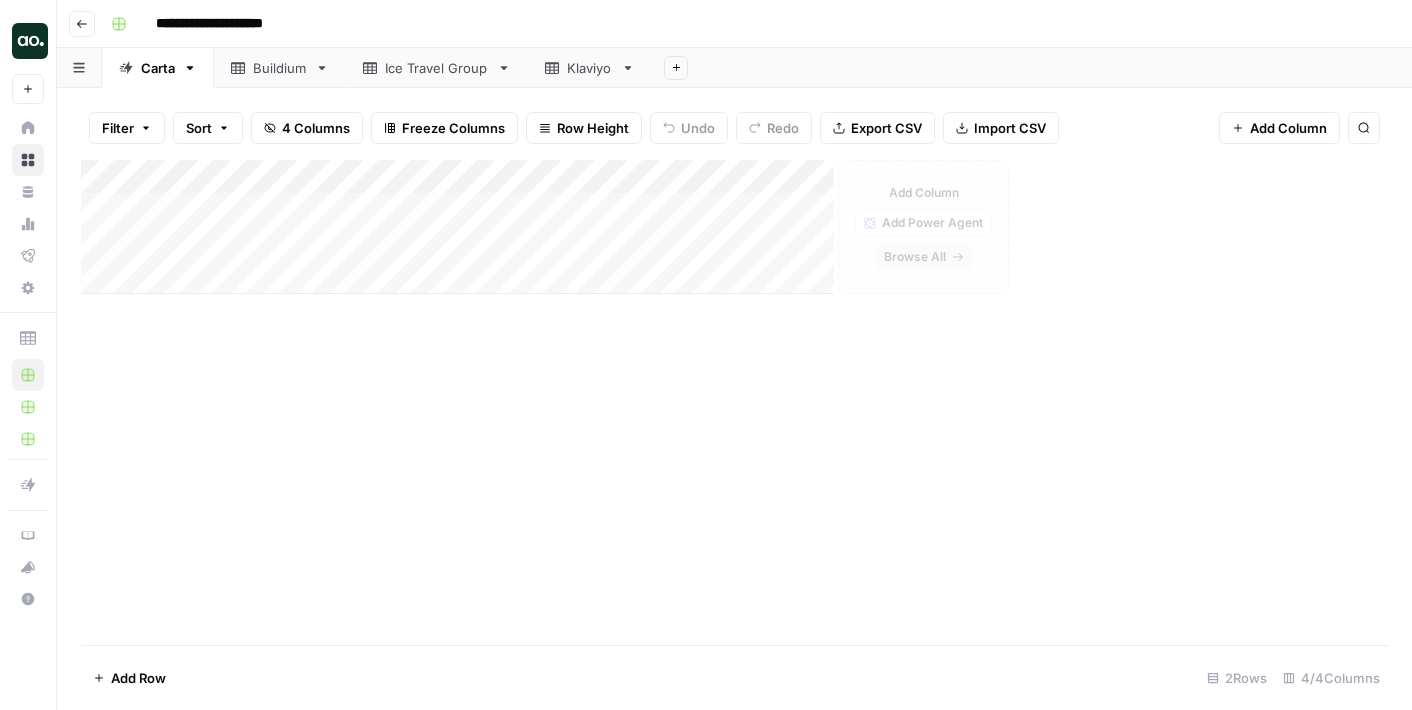 click on "Browse All" at bounding box center [915, 257] 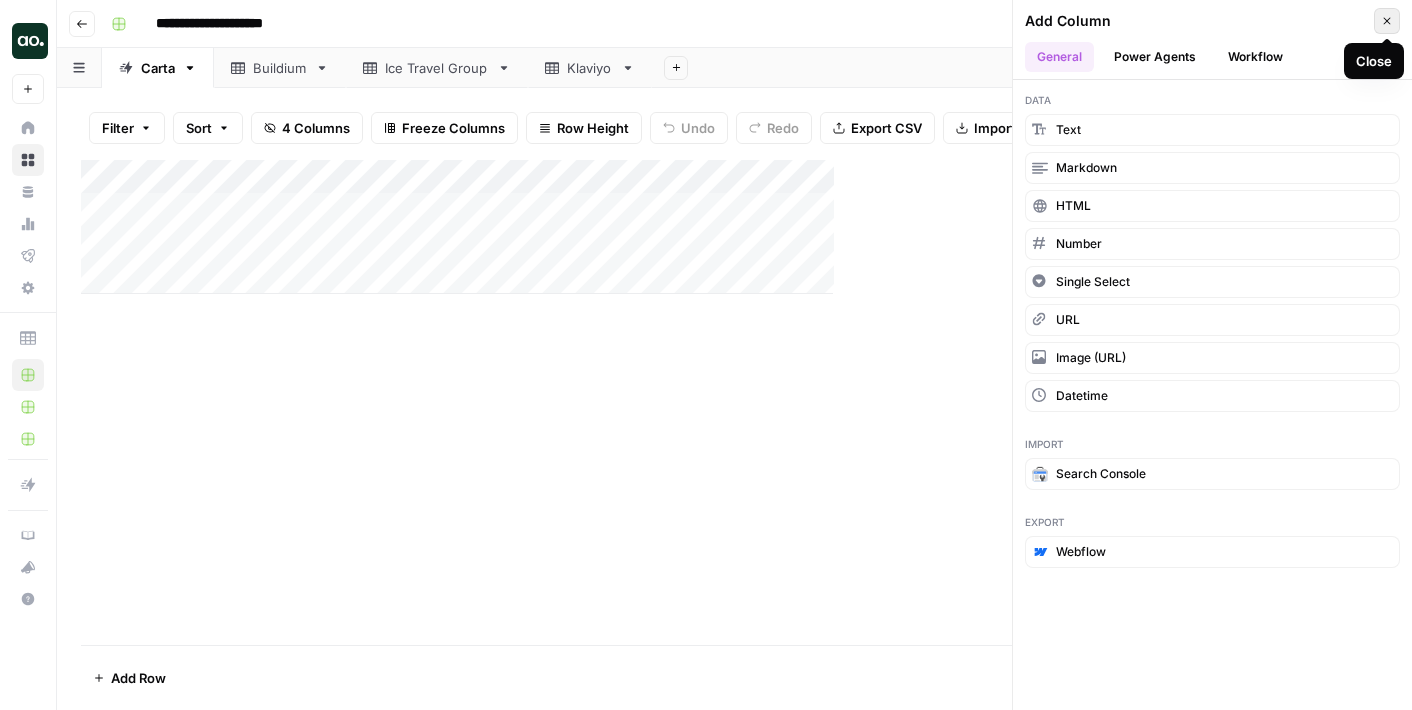 click on "Close" at bounding box center [1387, 21] 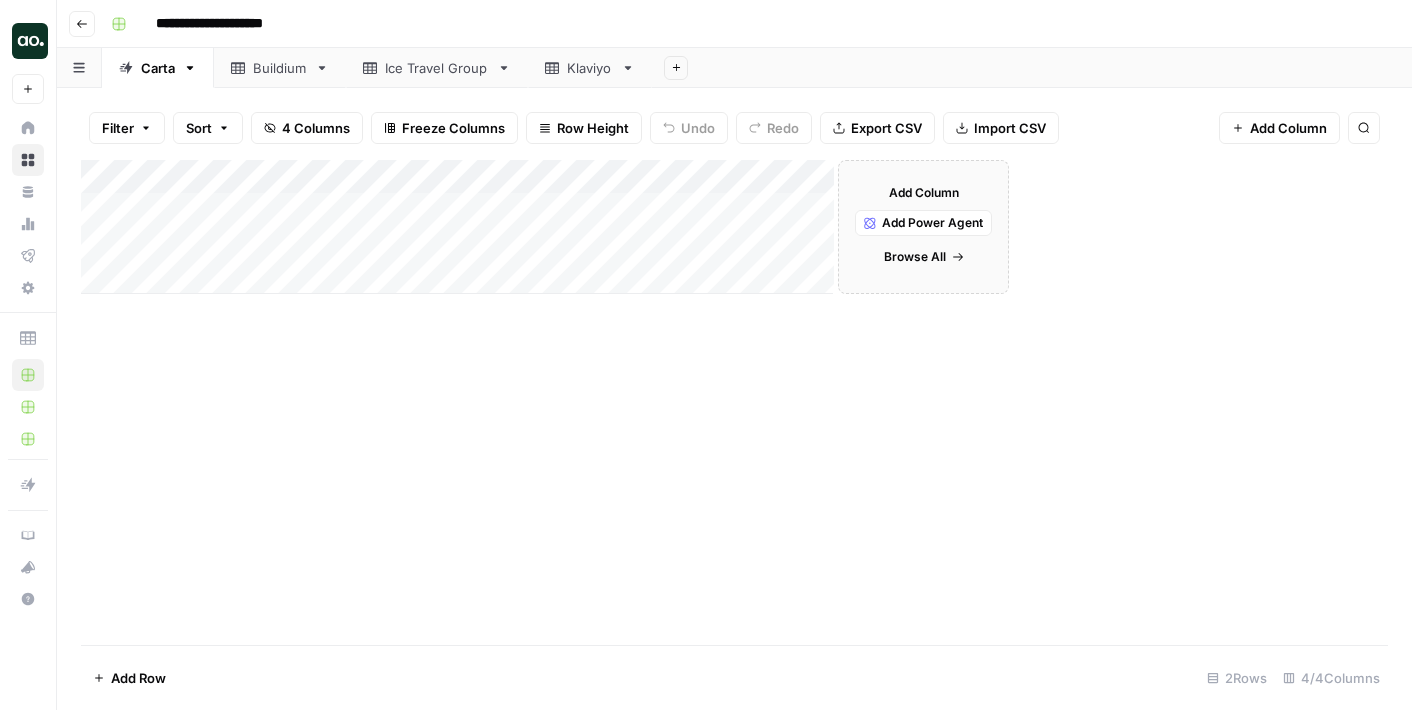 click on "Add Column" at bounding box center (924, 193) 